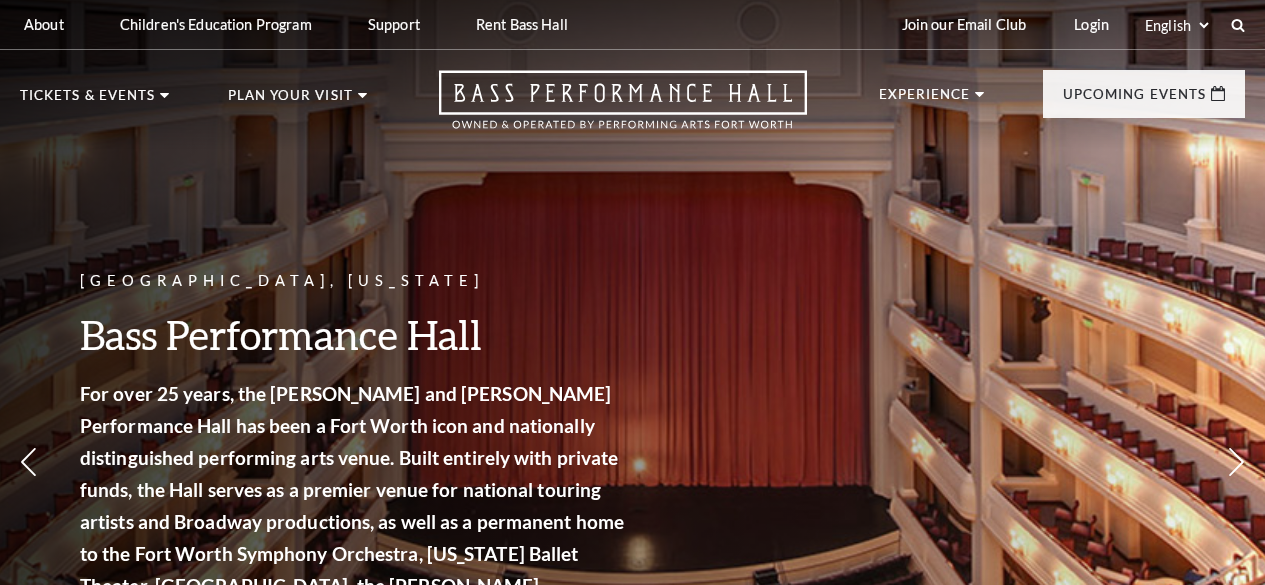 scroll, scrollTop: 0, scrollLeft: 0, axis: both 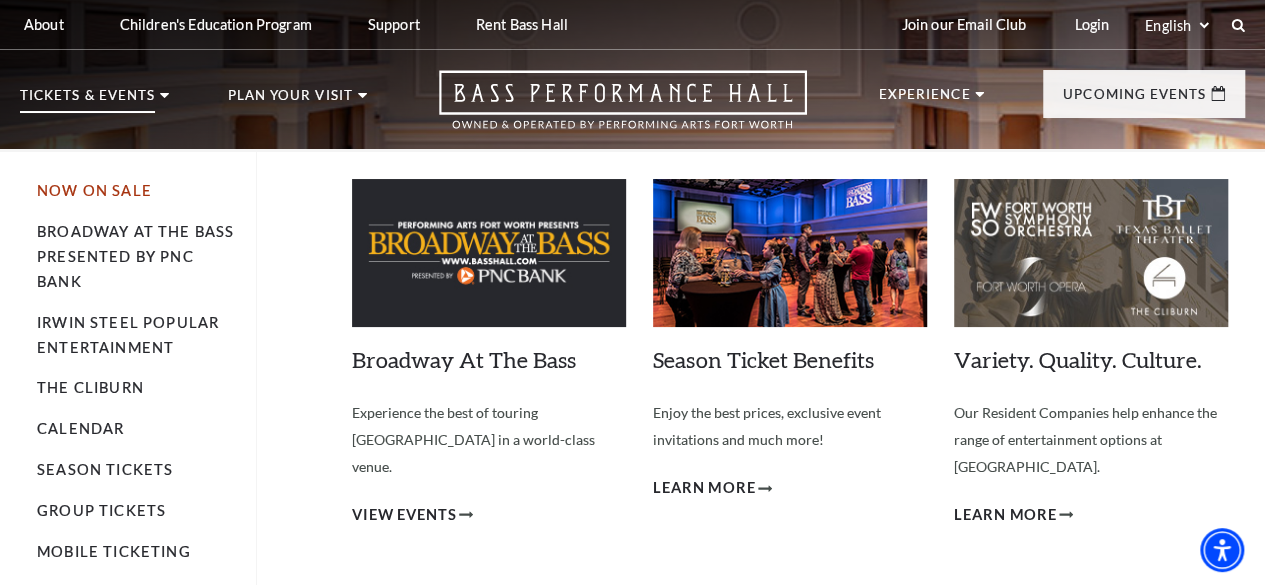 click on "Now On Sale" at bounding box center [94, 190] 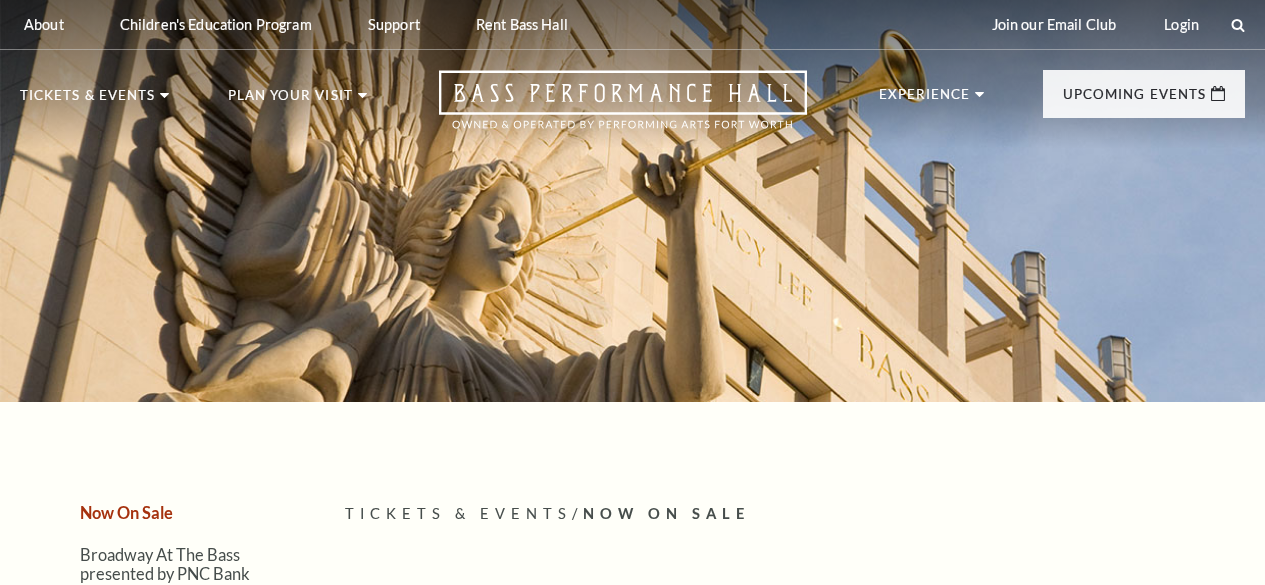 scroll, scrollTop: 0, scrollLeft: 0, axis: both 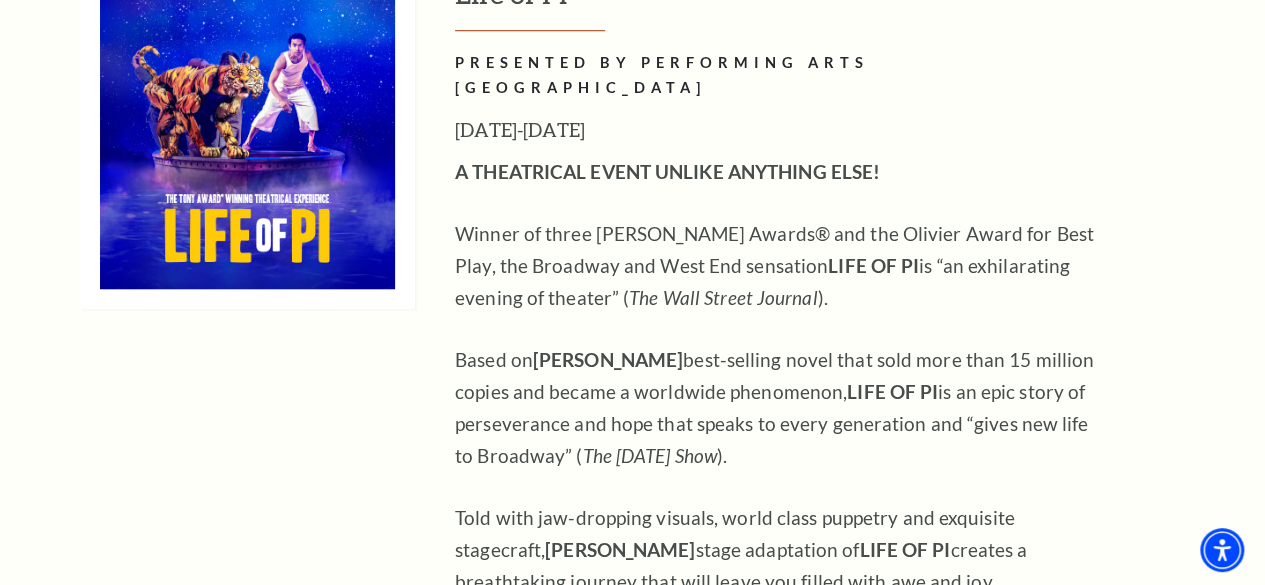 click on "Buy Tickets" at bounding box center [572, 759] 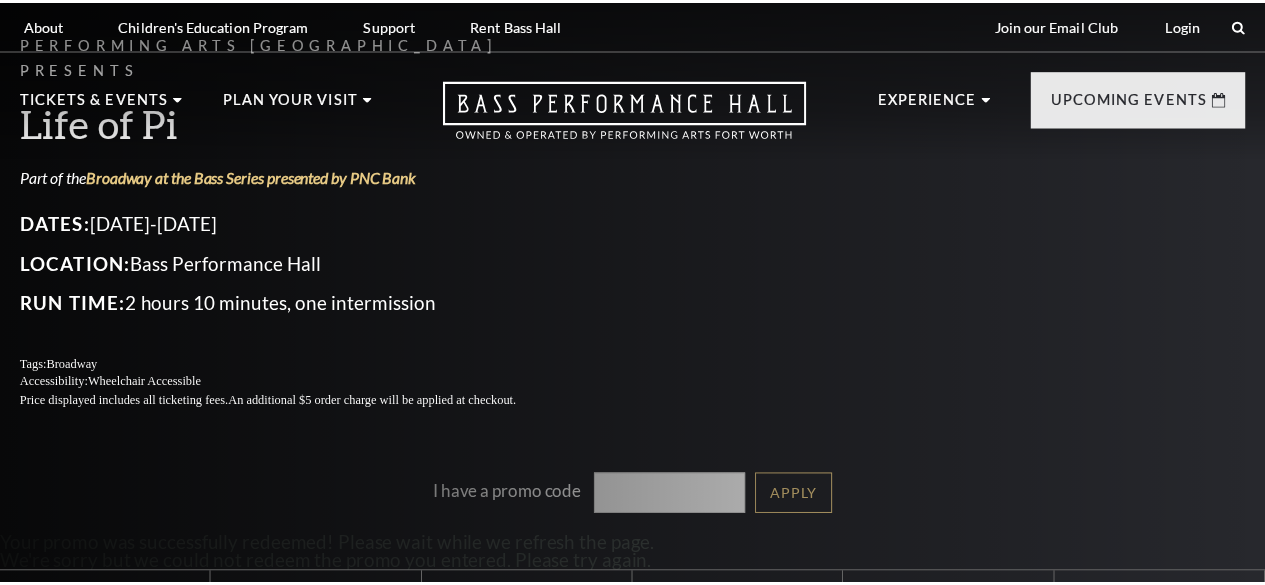 scroll, scrollTop: 0, scrollLeft: 0, axis: both 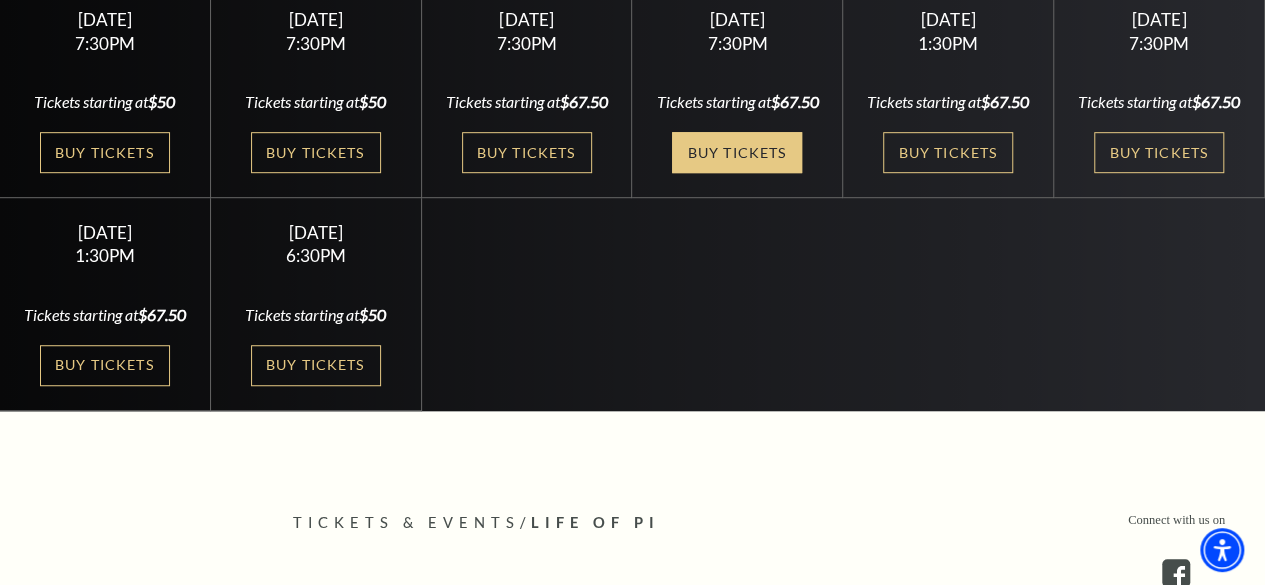 click on "Buy Tickets" at bounding box center [737, 152] 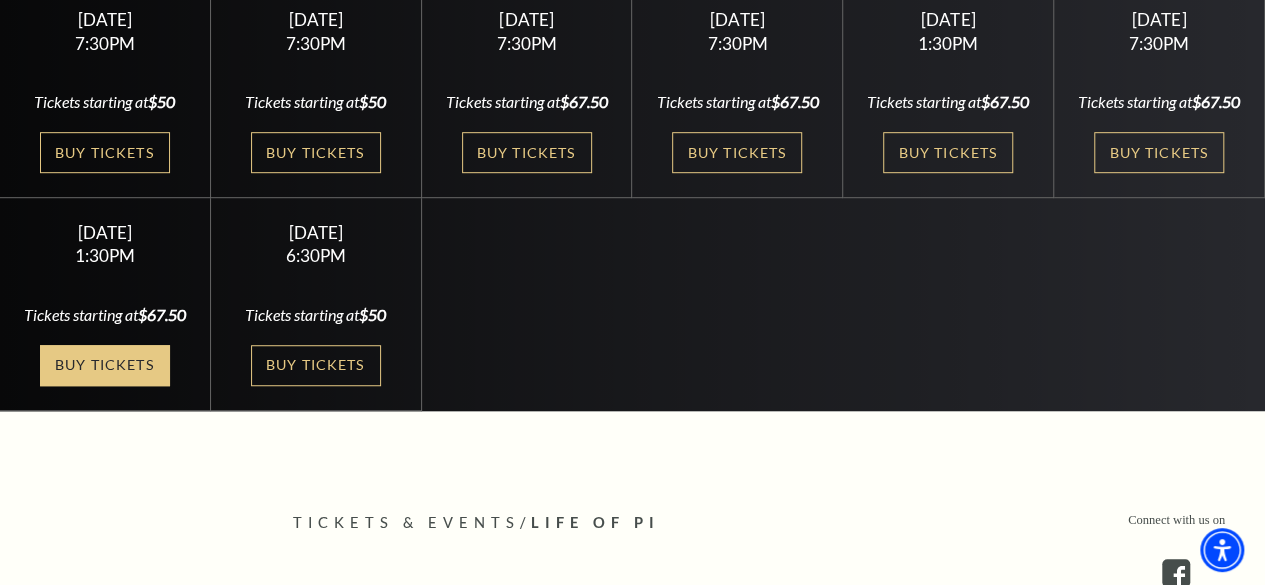 click on "Buy Tickets" at bounding box center [105, 365] 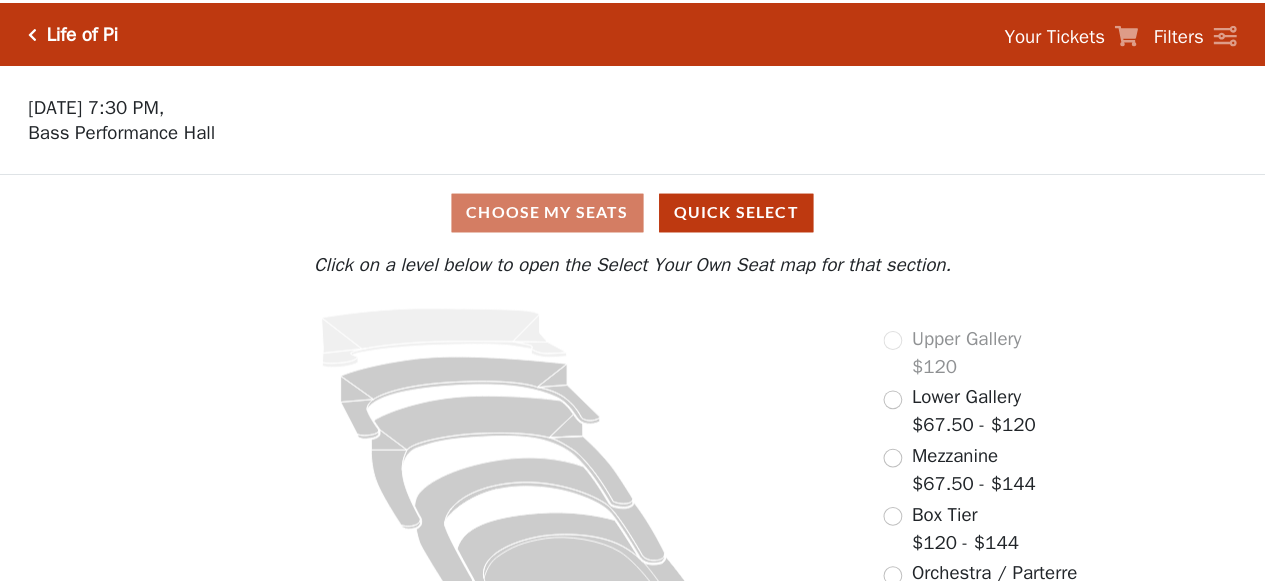 scroll, scrollTop: 0, scrollLeft: 0, axis: both 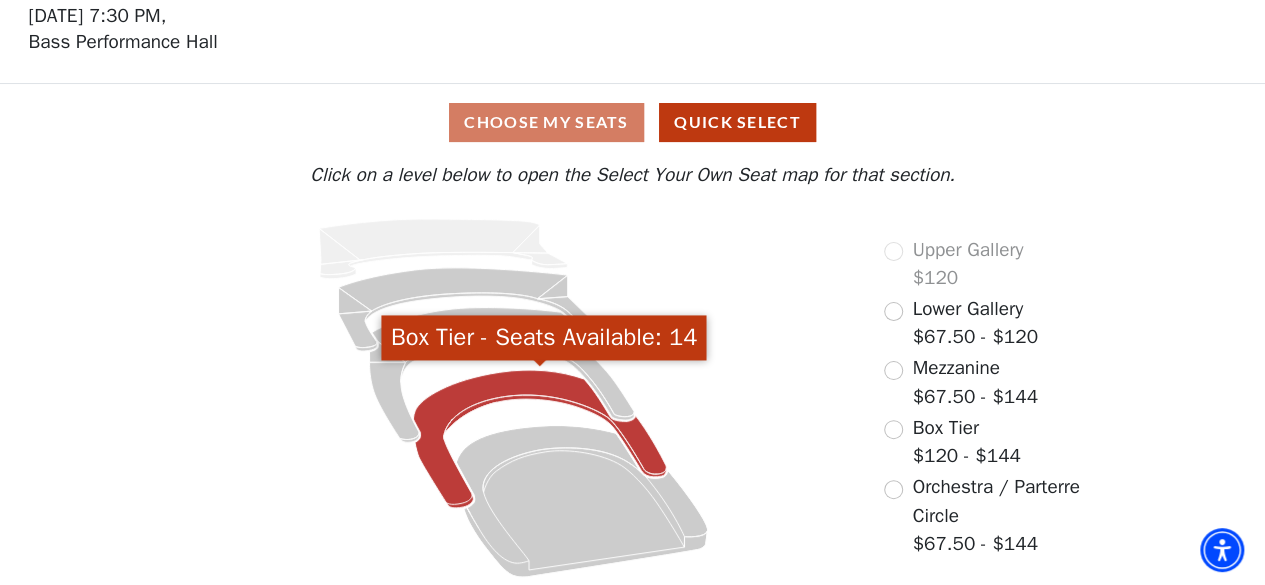 click 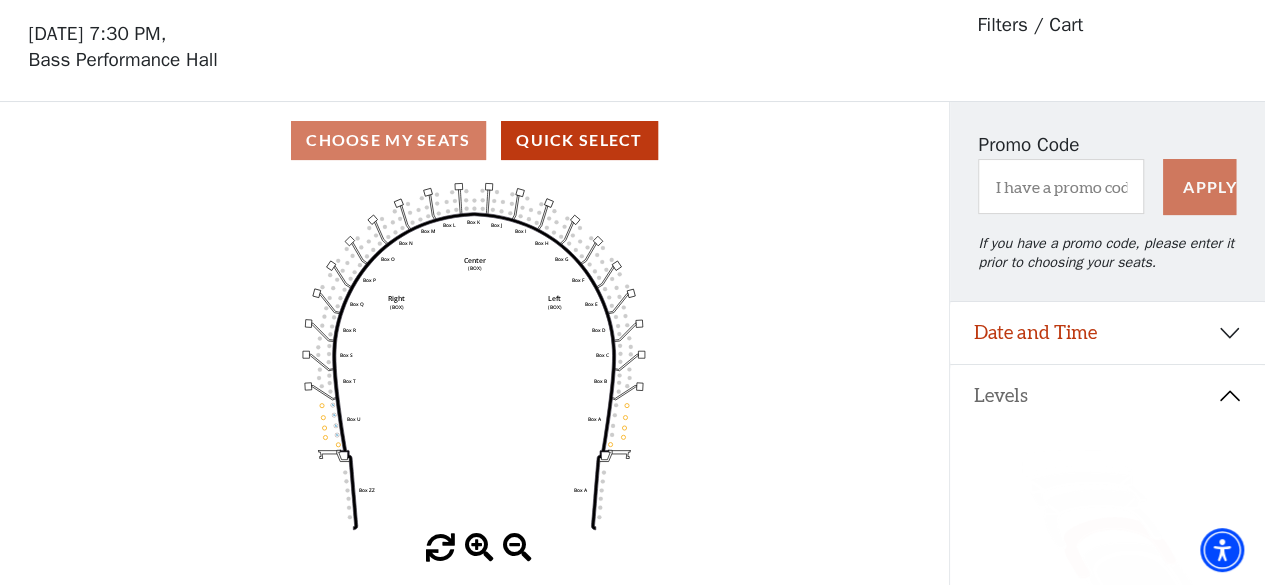 scroll, scrollTop: 92, scrollLeft: 0, axis: vertical 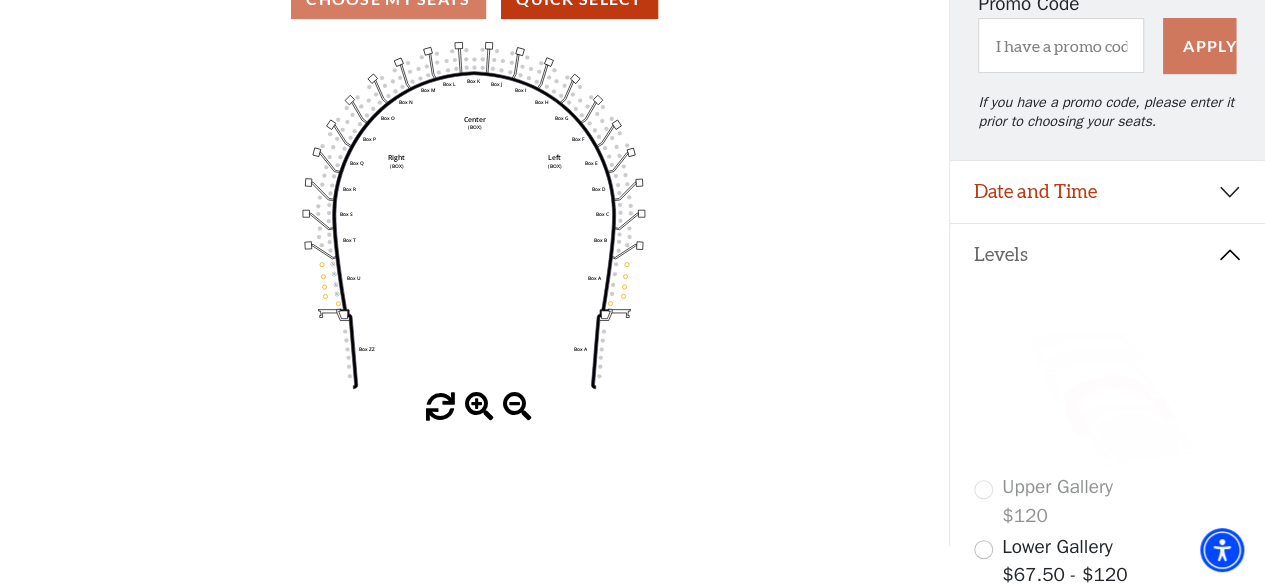 click at bounding box center [479, 407] 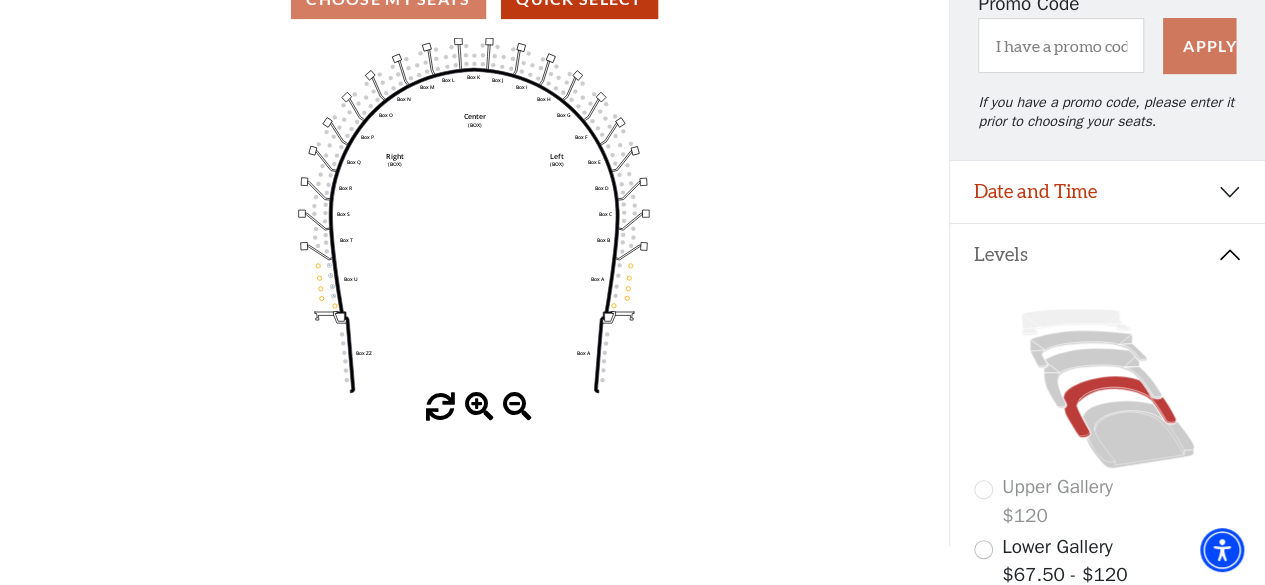 click at bounding box center (479, 407) 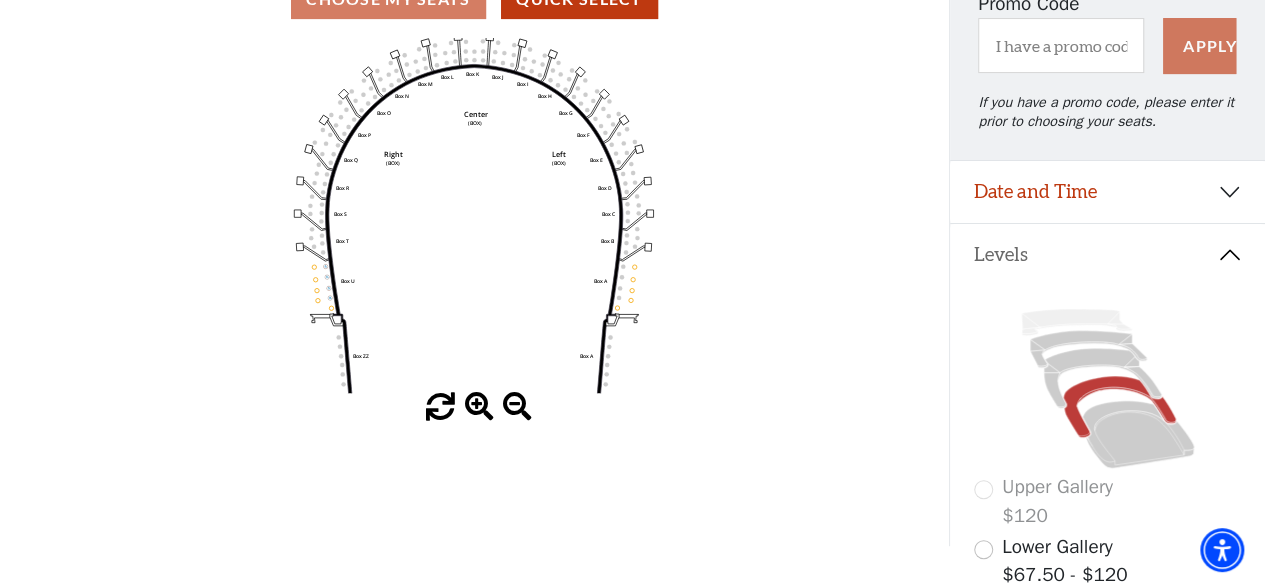 click at bounding box center (479, 407) 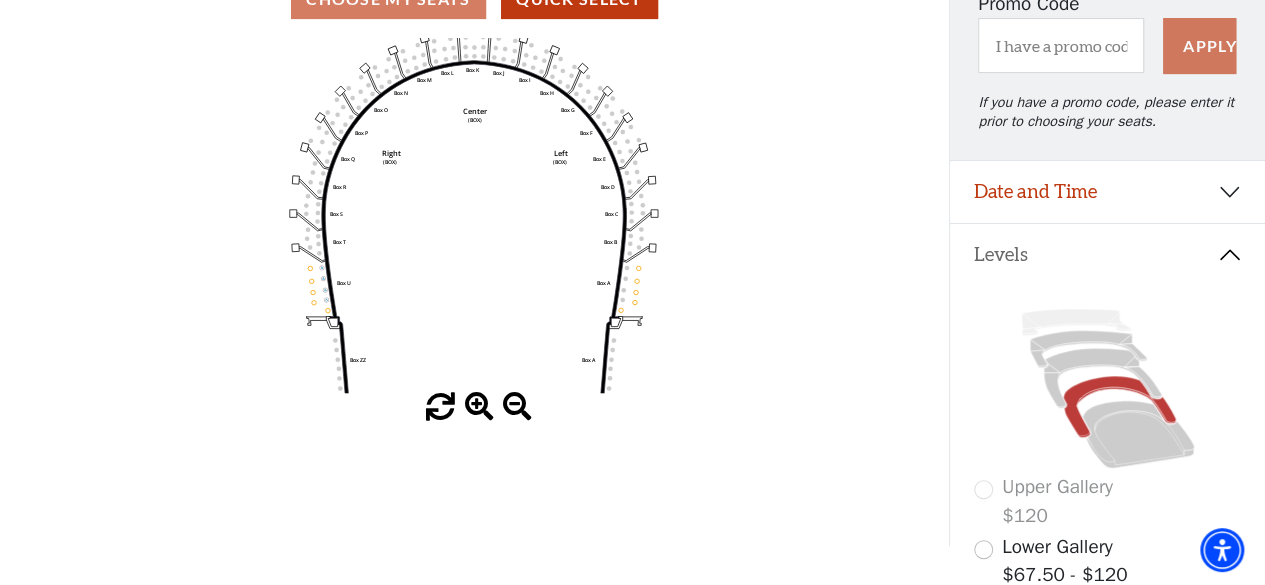 click at bounding box center (479, 407) 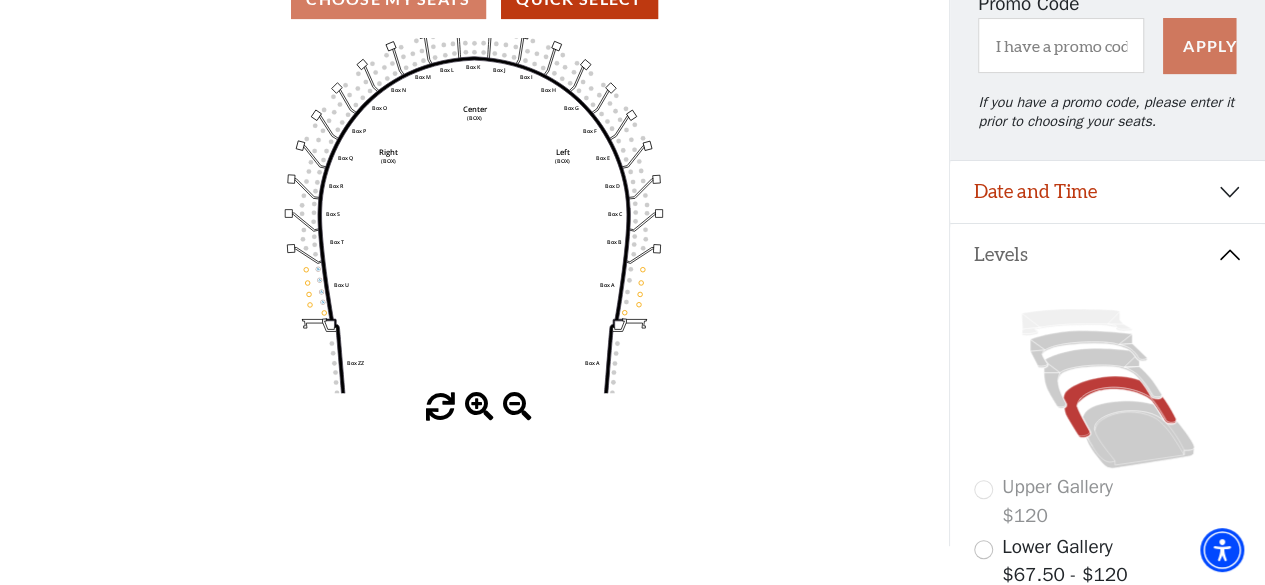click at bounding box center [479, 407] 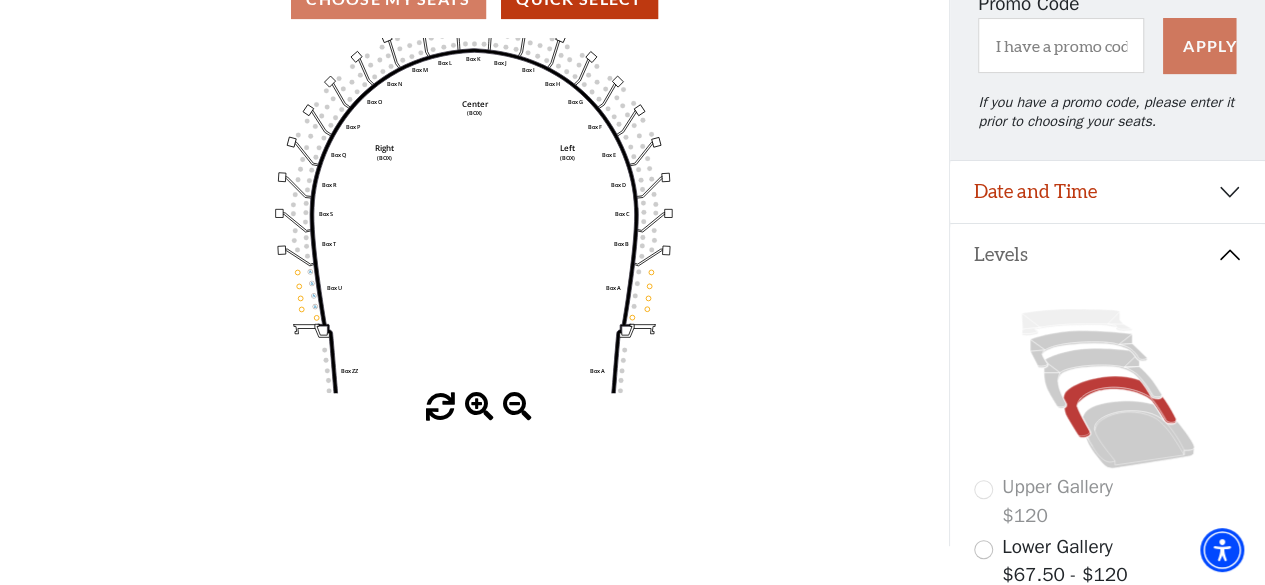click at bounding box center [479, 407] 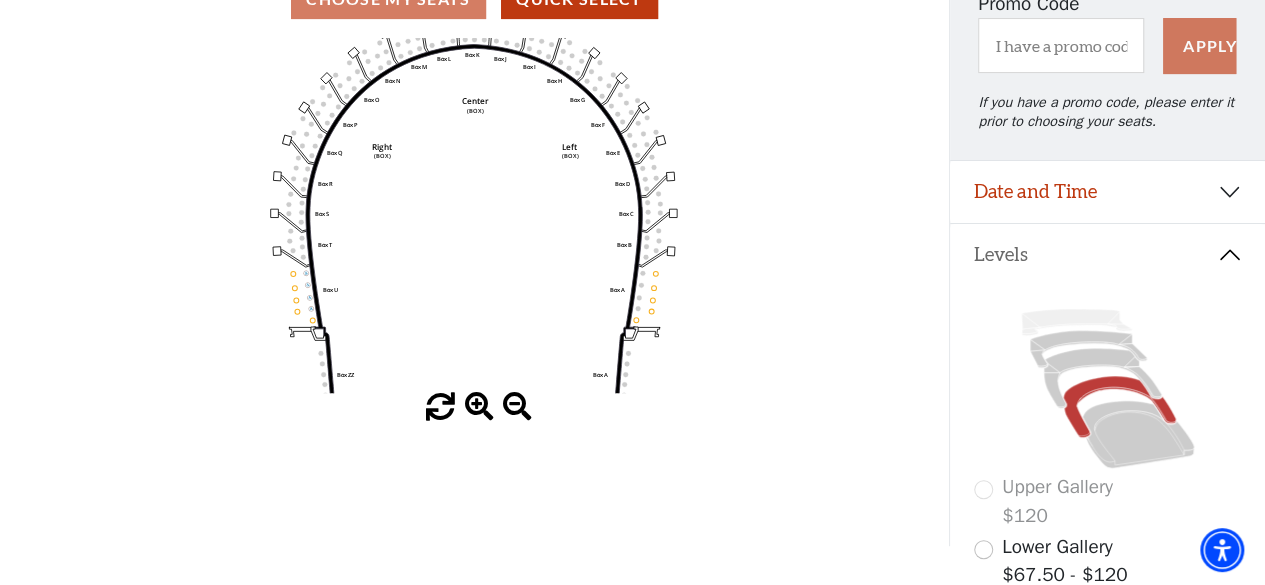 click at bounding box center [479, 407] 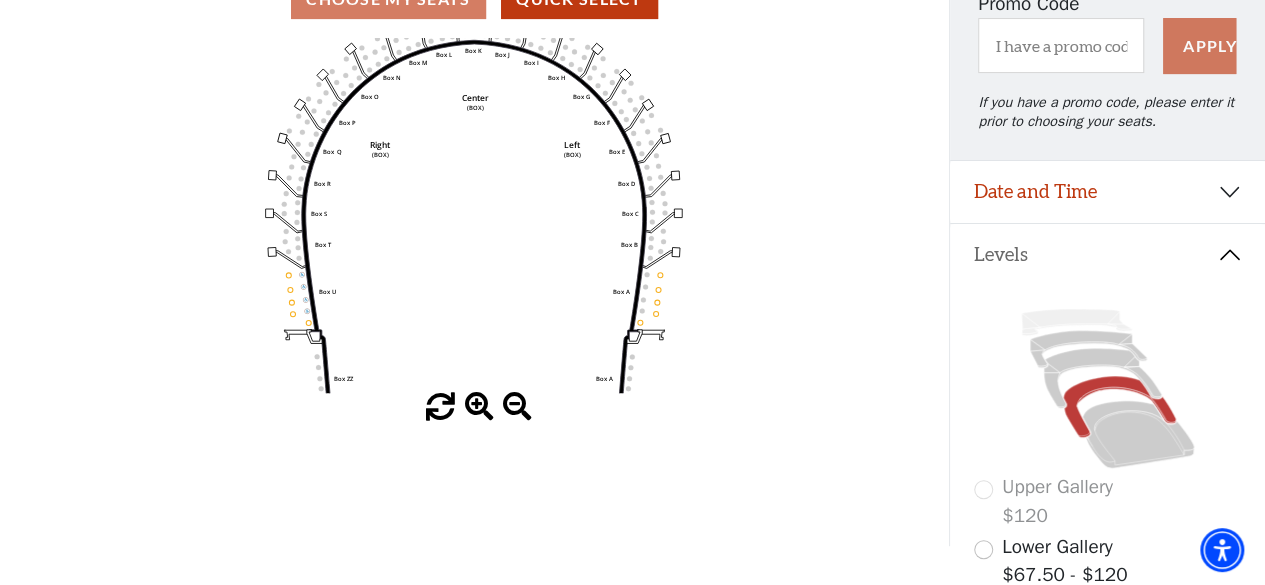click at bounding box center [479, 407] 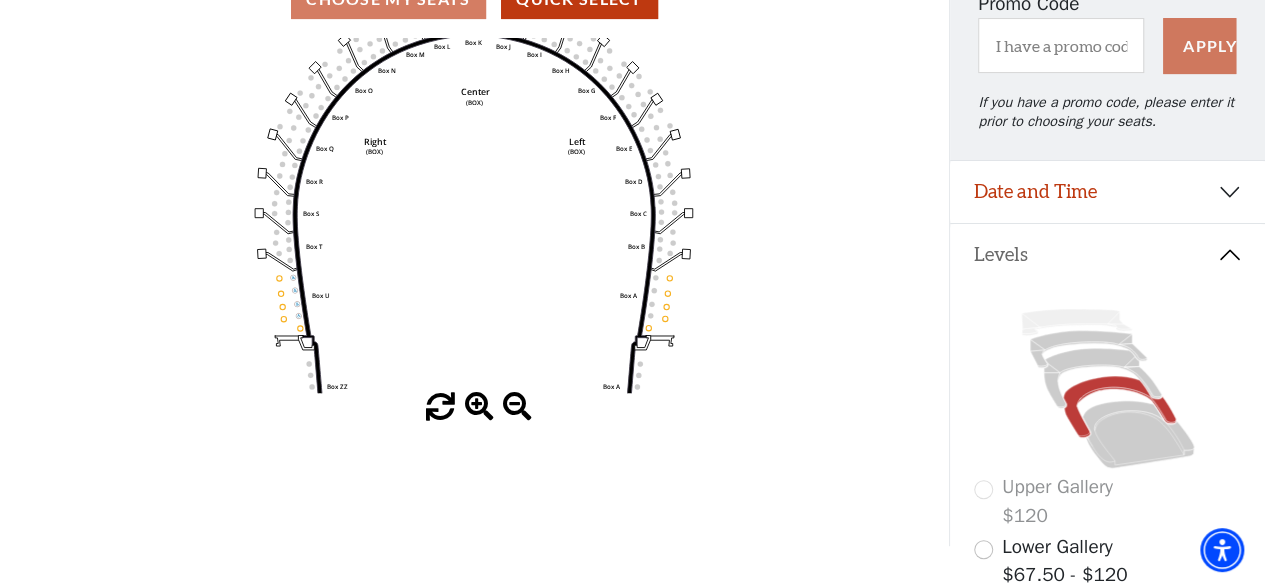 click at bounding box center (479, 407) 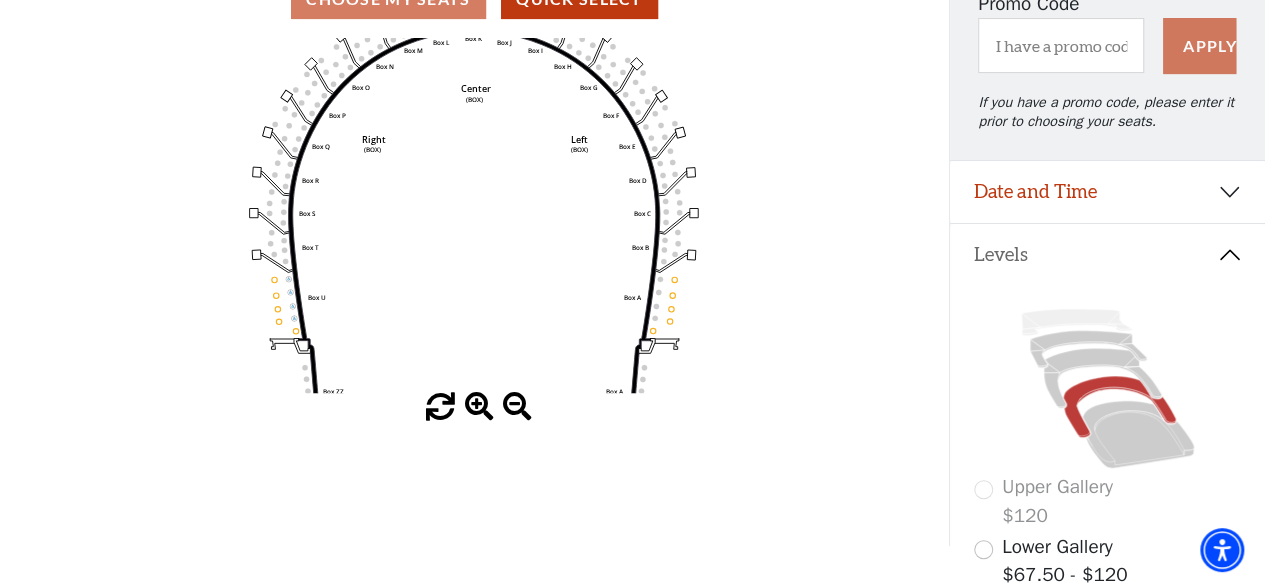 click at bounding box center [479, 407] 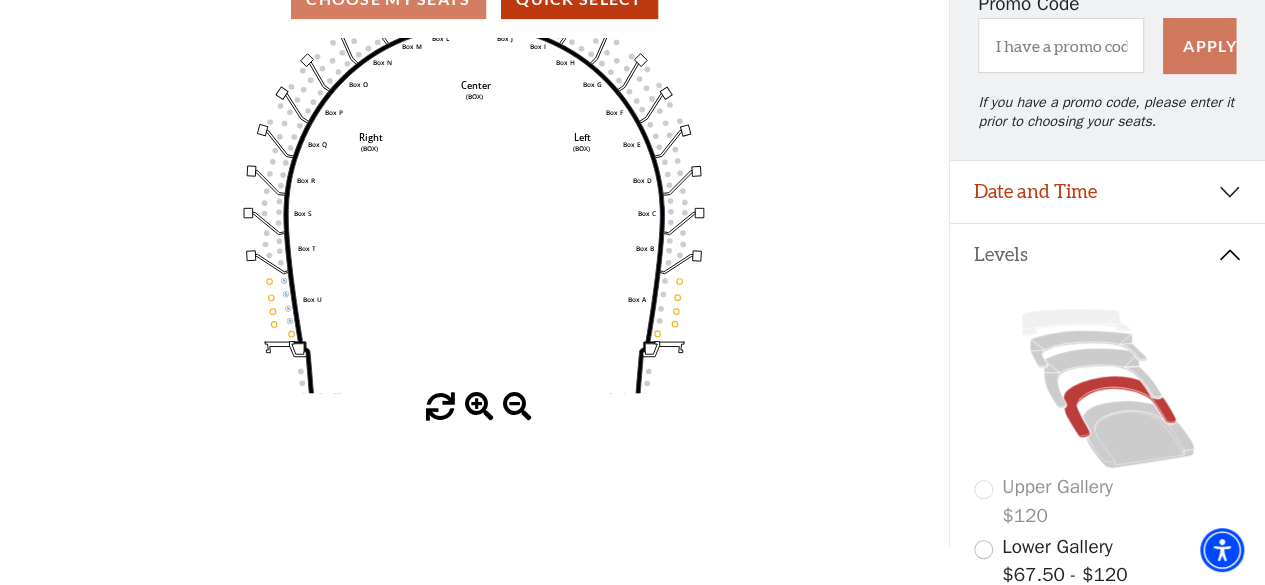 click at bounding box center (479, 407) 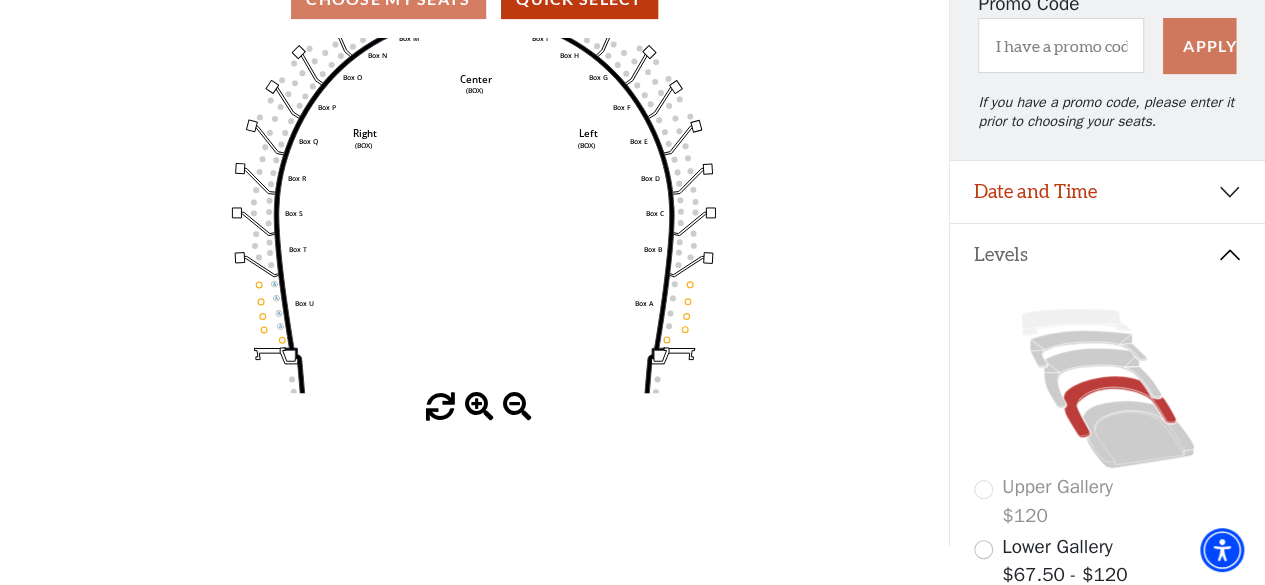 click at bounding box center [479, 407] 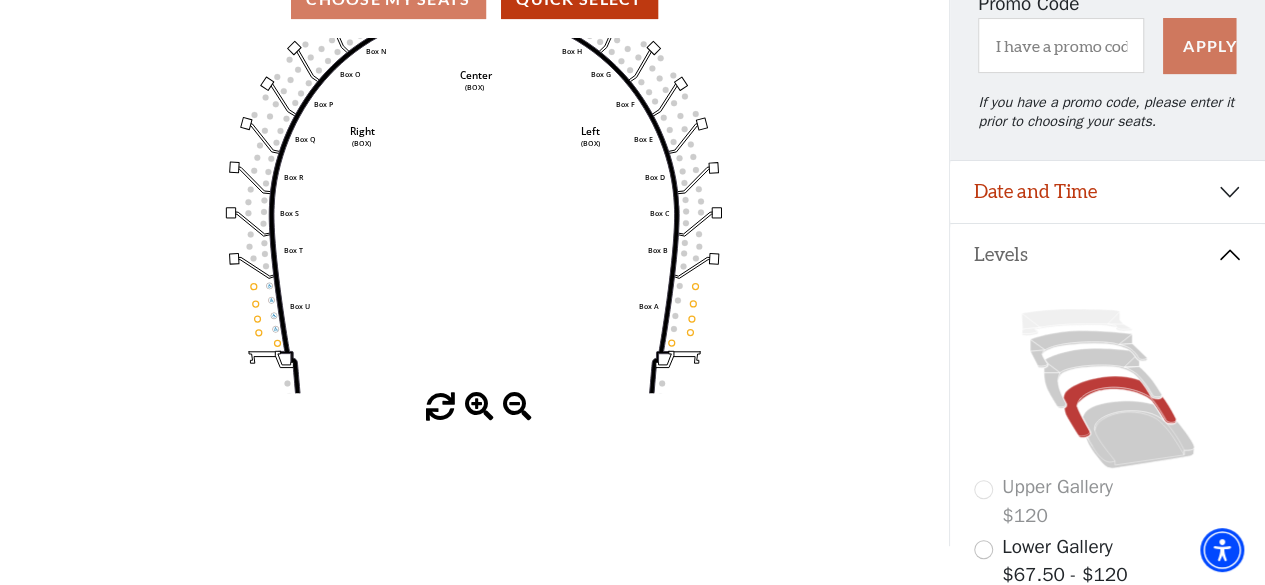 click at bounding box center [479, 407] 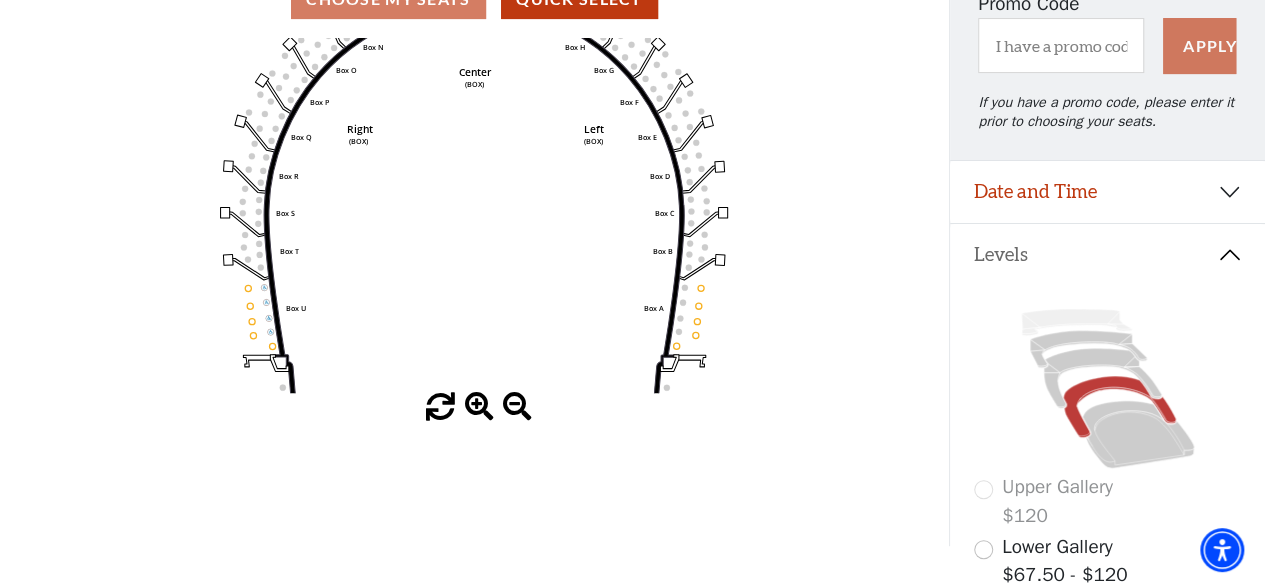 click at bounding box center [479, 407] 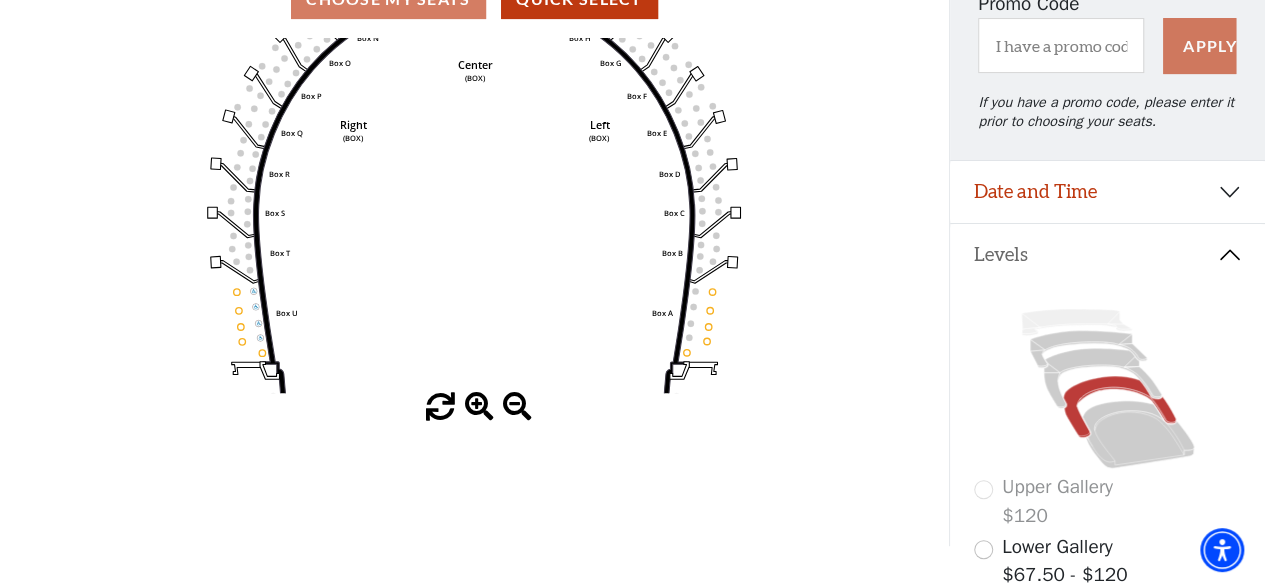 click at bounding box center (479, 407) 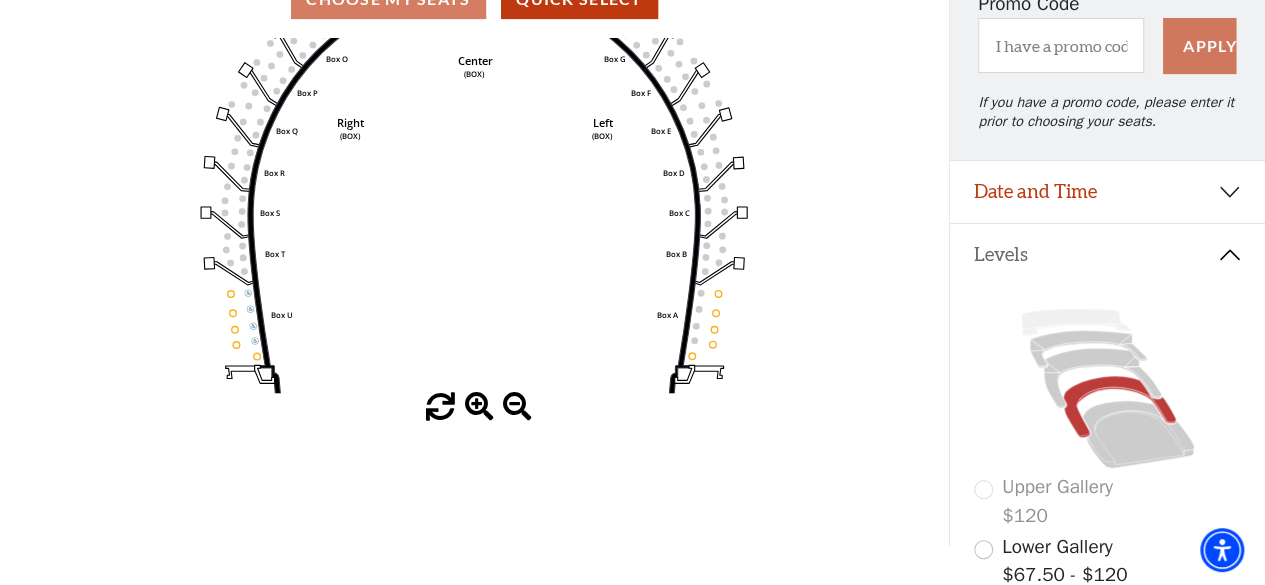 click at bounding box center [479, 407] 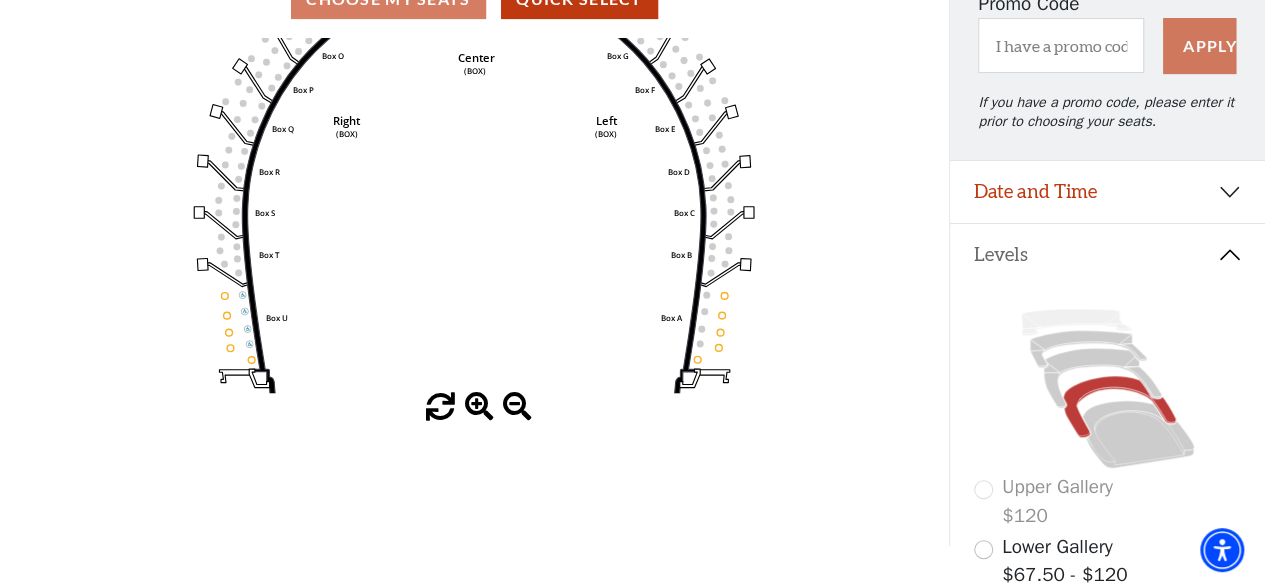 click at bounding box center (479, 407) 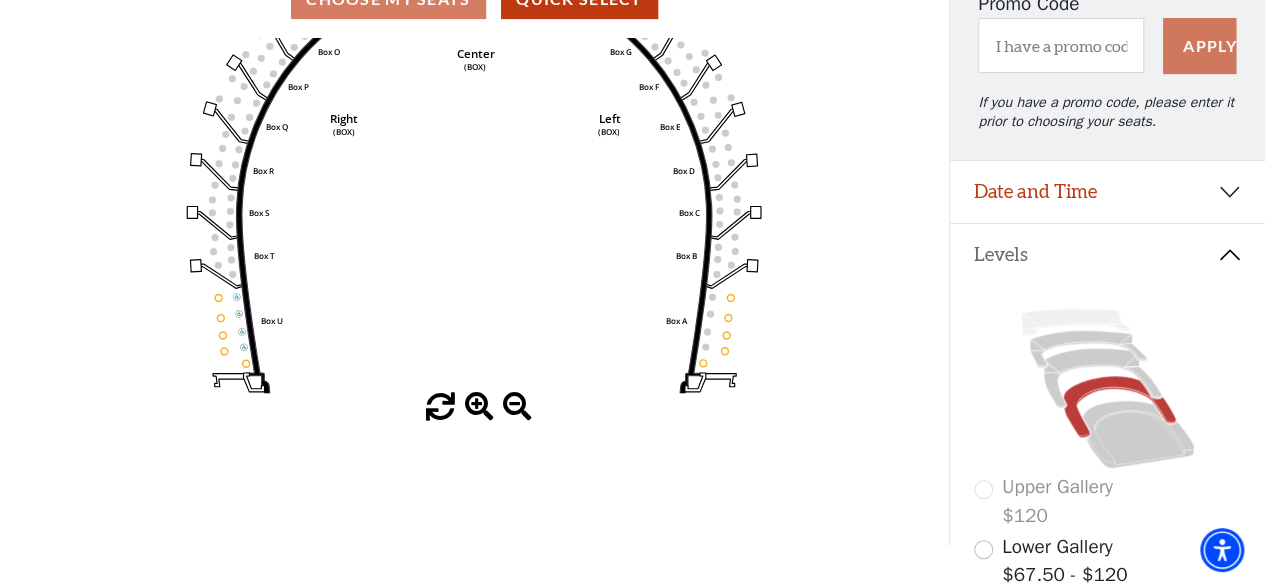 click at bounding box center (479, 407) 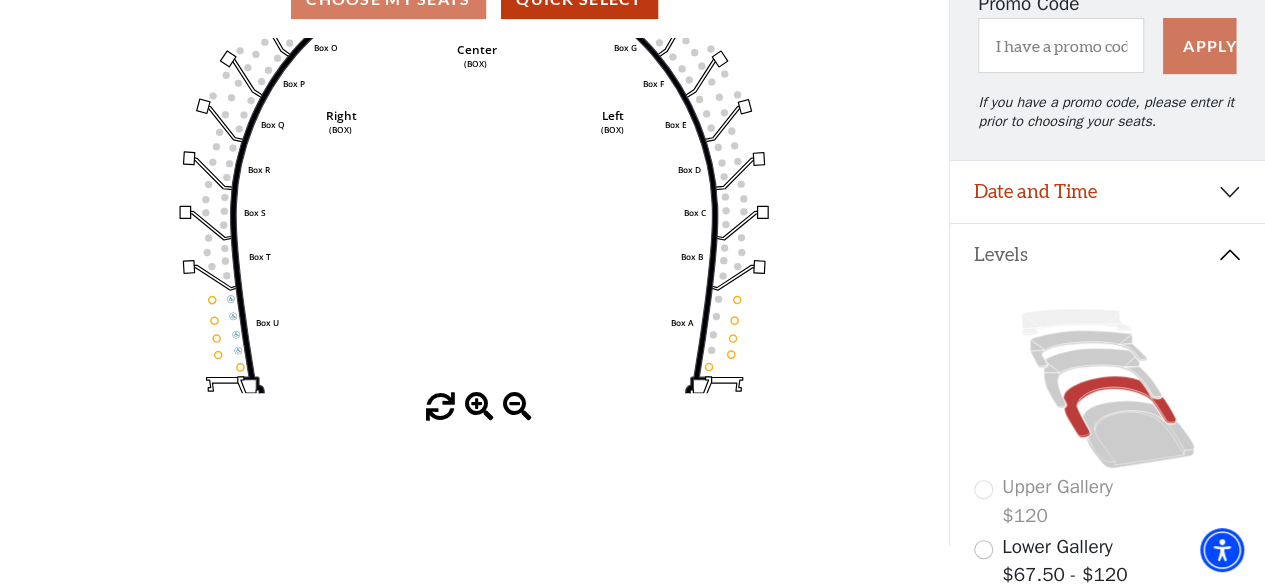 click at bounding box center [479, 407] 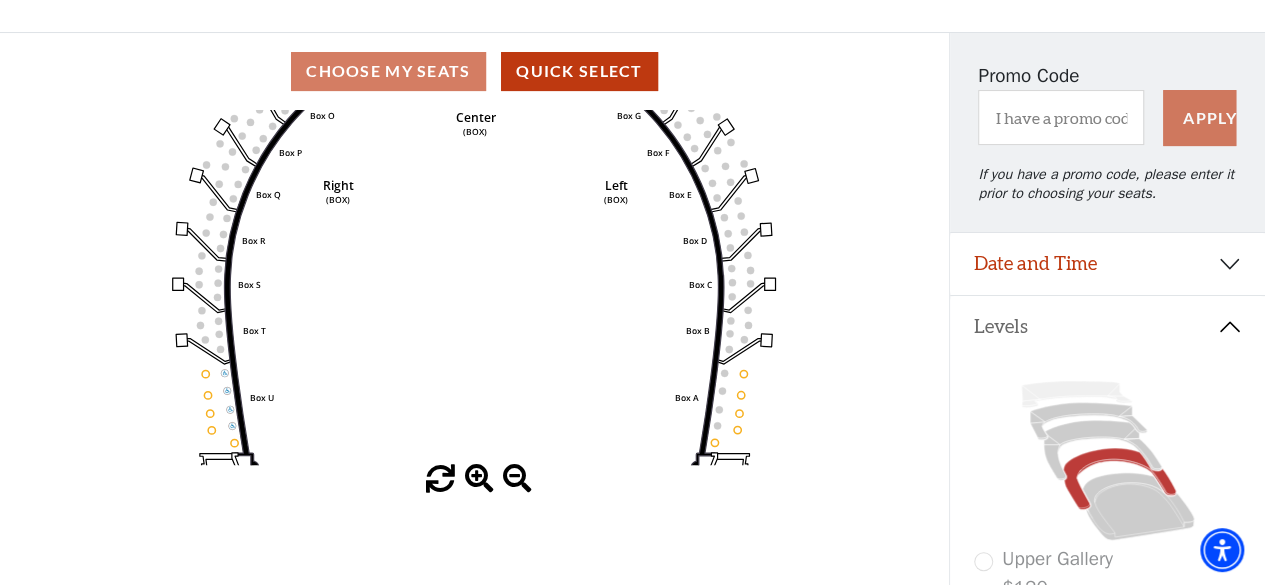 scroll, scrollTop: 135, scrollLeft: 0, axis: vertical 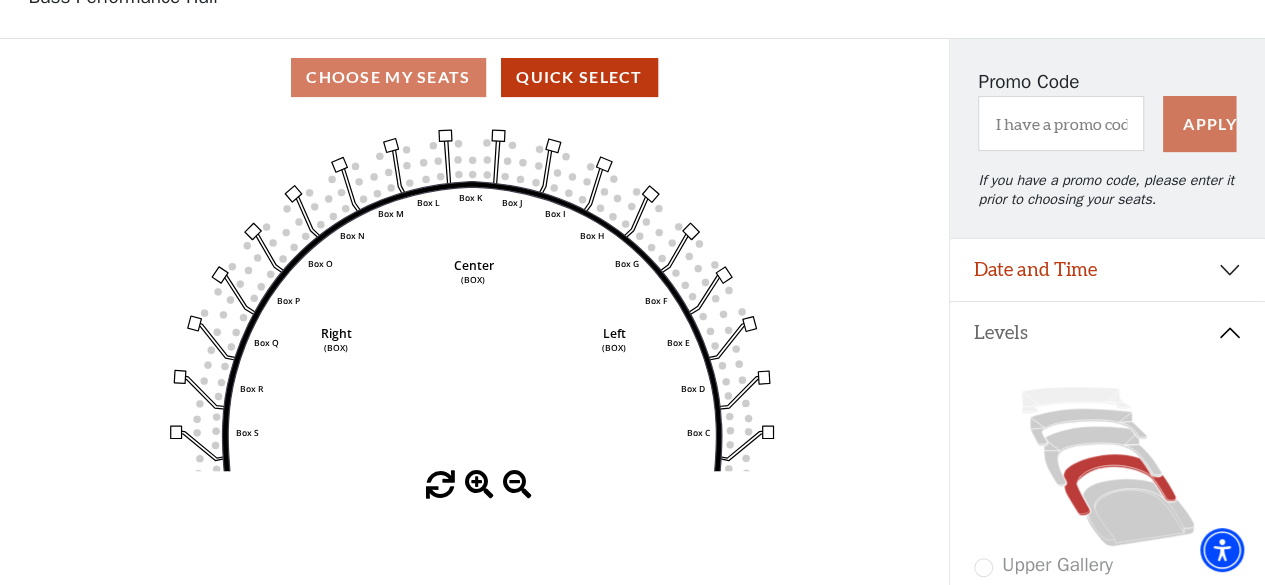 drag, startPoint x: 557, startPoint y: 319, endPoint x: 552, endPoint y: 457, distance: 138.09055 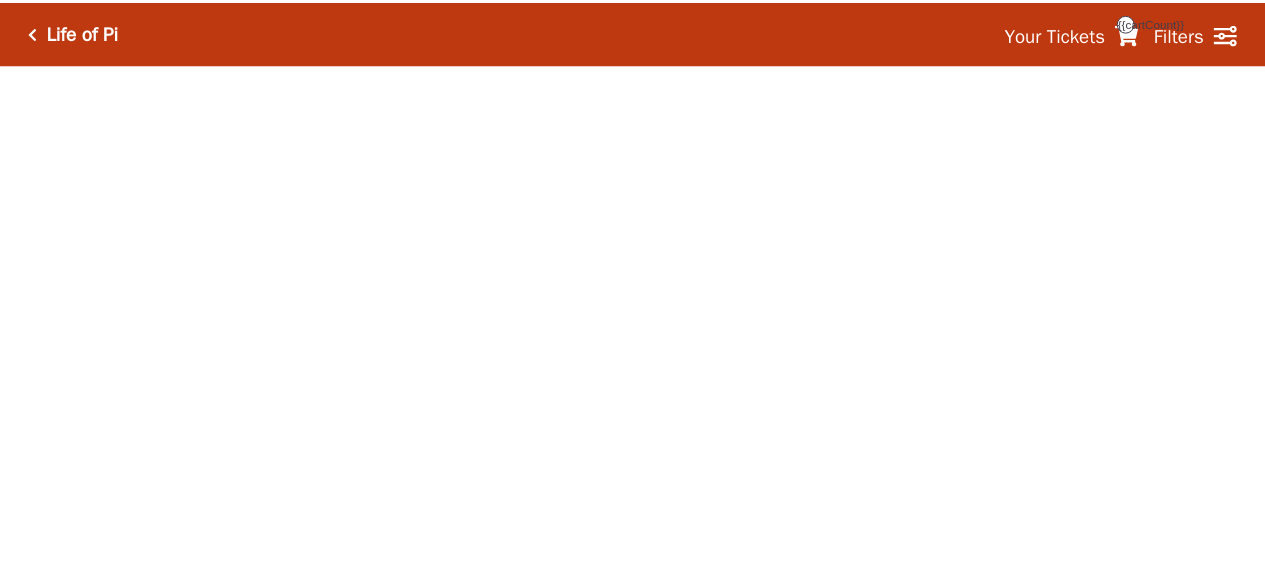 scroll, scrollTop: 0, scrollLeft: 0, axis: both 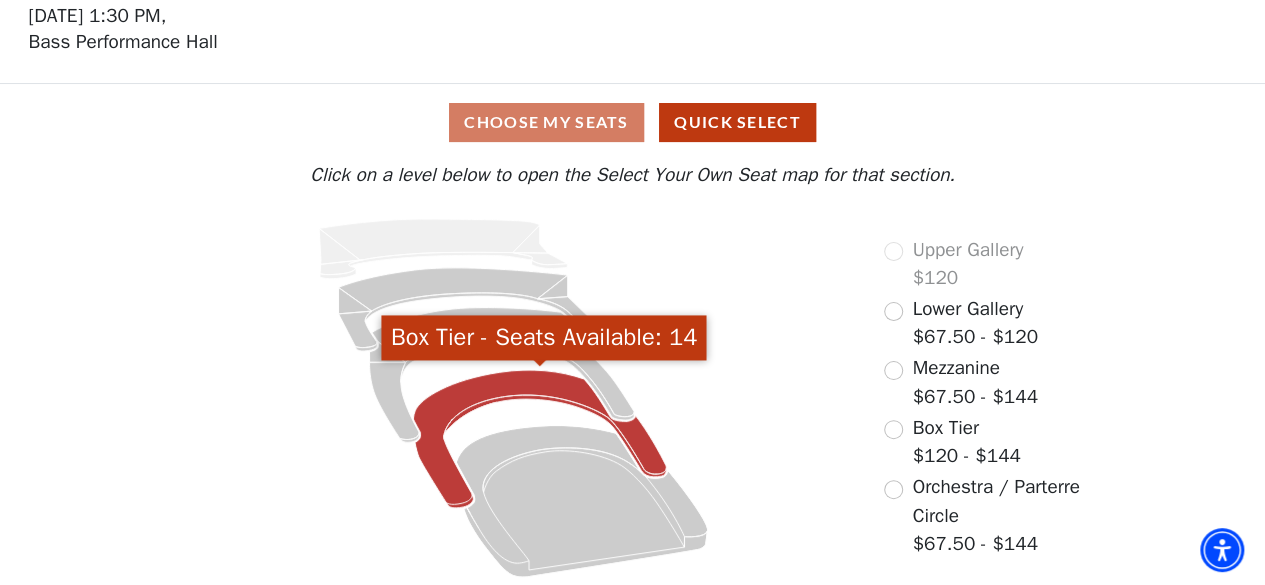 click 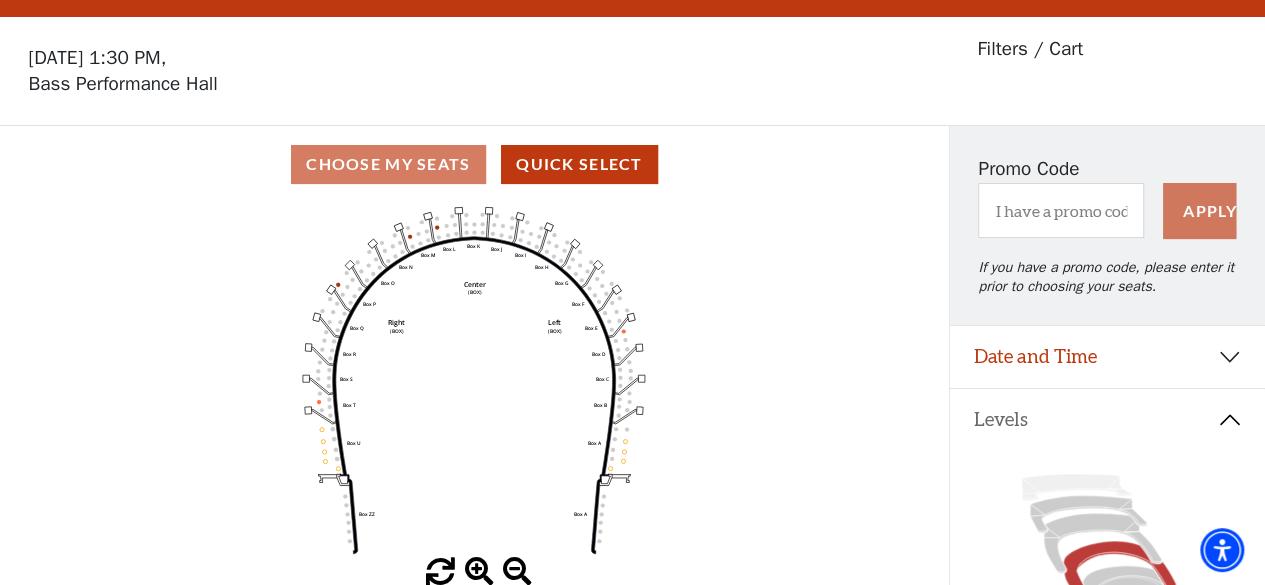 scroll, scrollTop: 92, scrollLeft: 0, axis: vertical 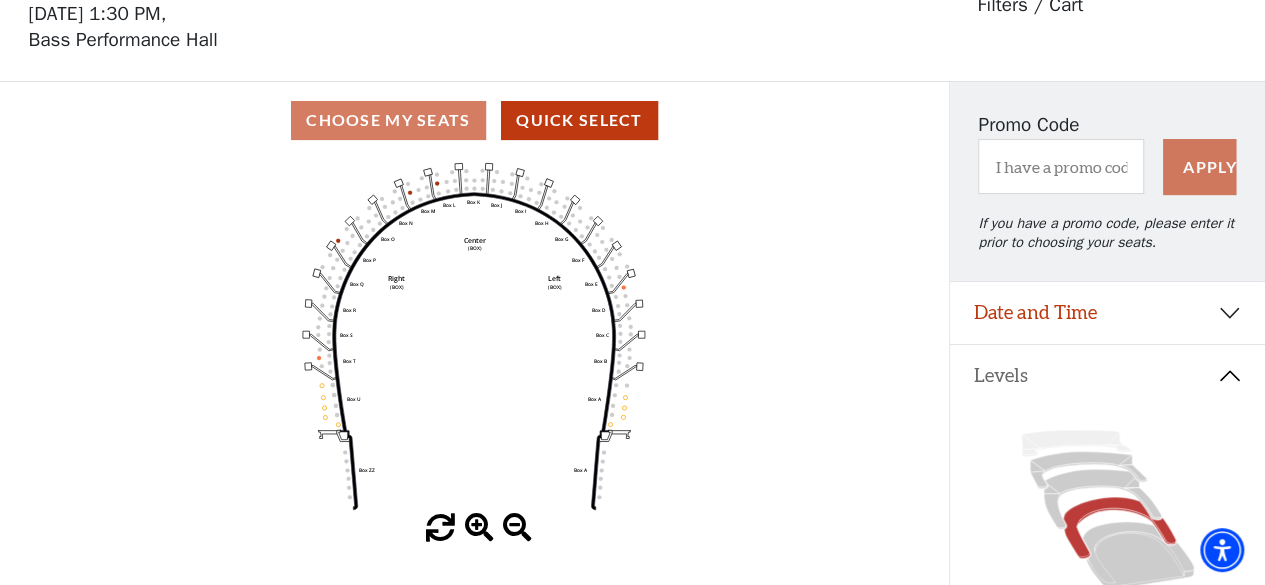 click at bounding box center (479, 528) 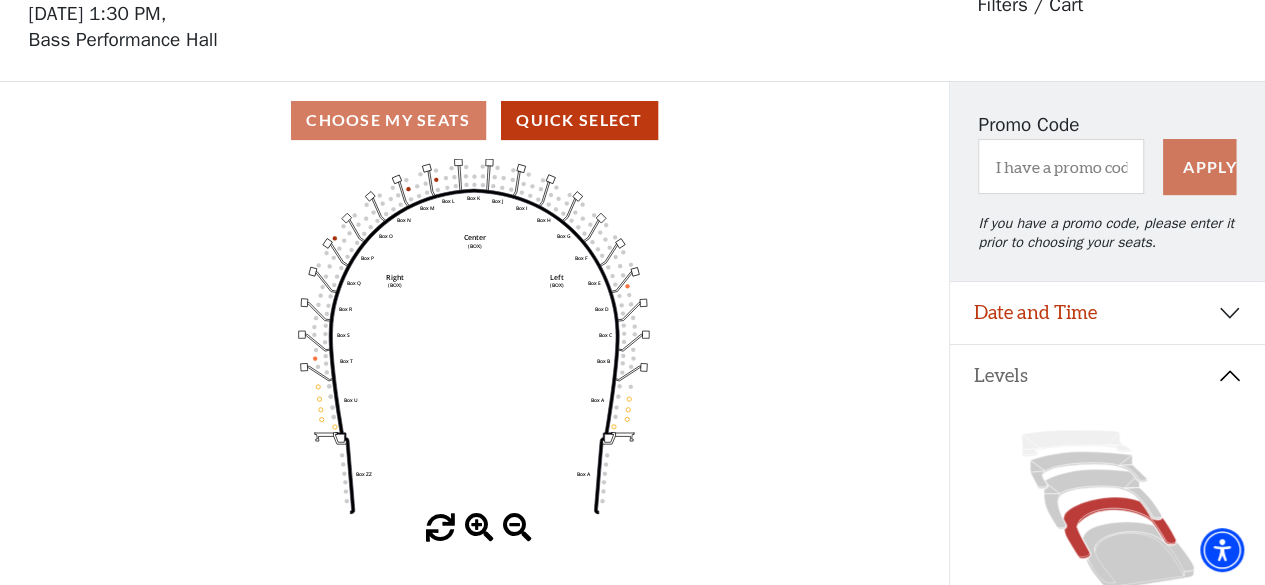click at bounding box center (479, 528) 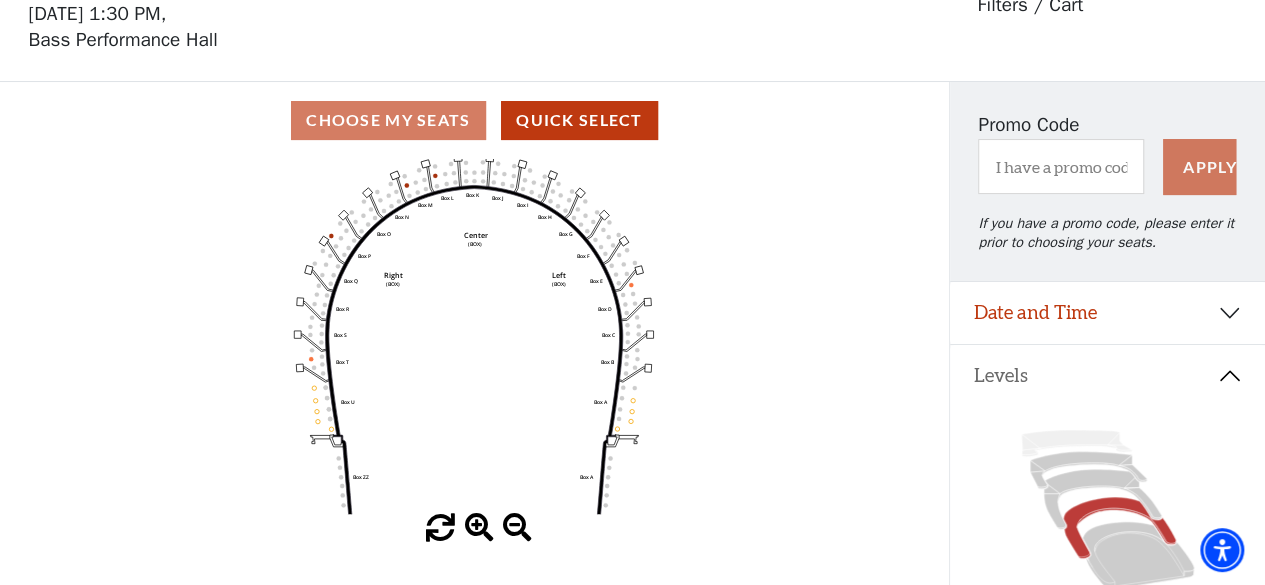 click at bounding box center [479, 528] 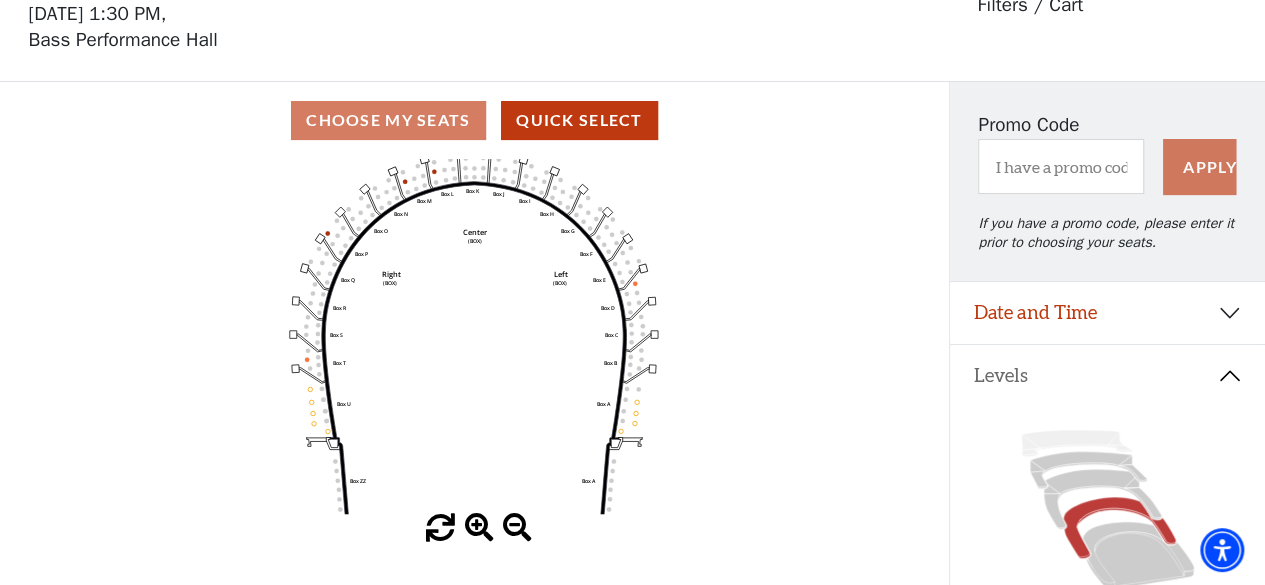 click at bounding box center [479, 528] 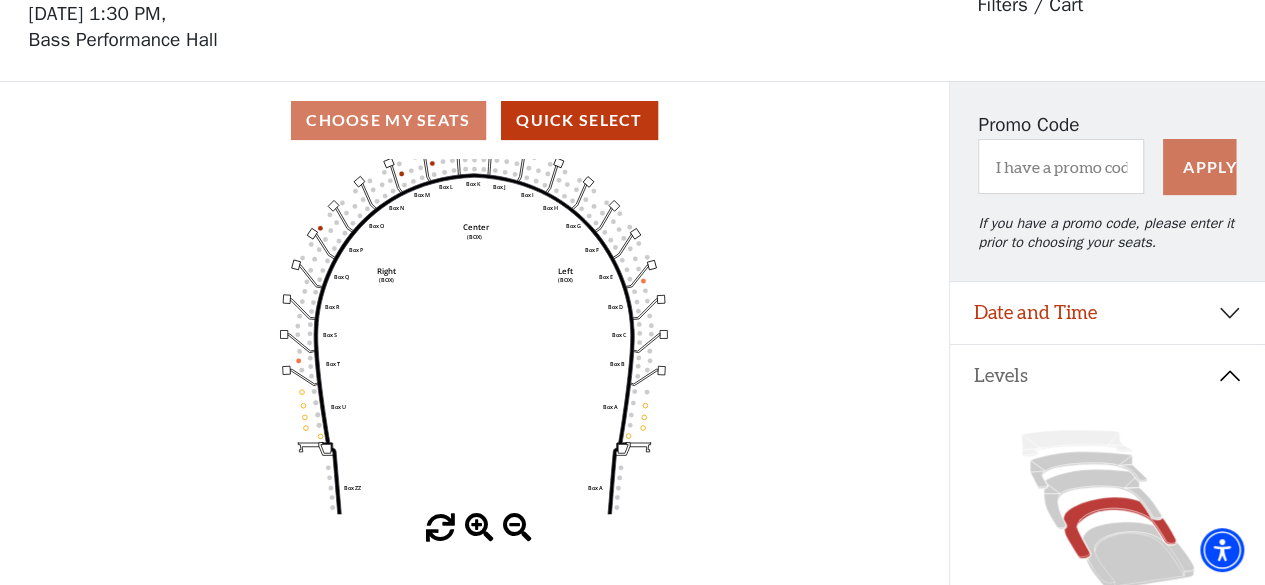 click at bounding box center (479, 528) 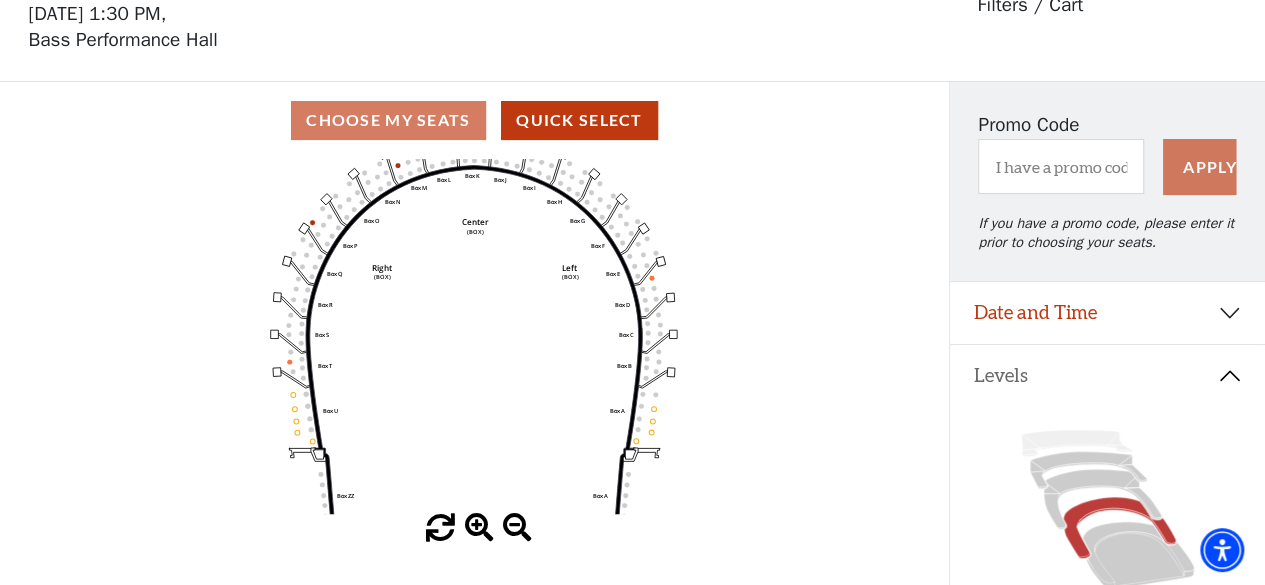 click at bounding box center [479, 528] 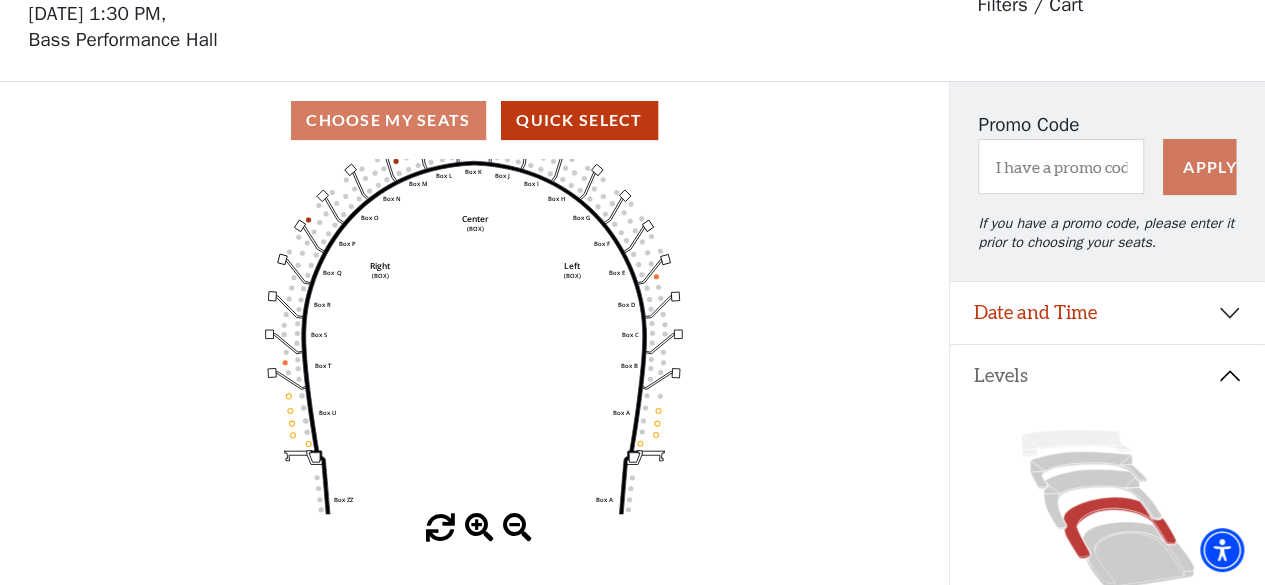 click at bounding box center (479, 528) 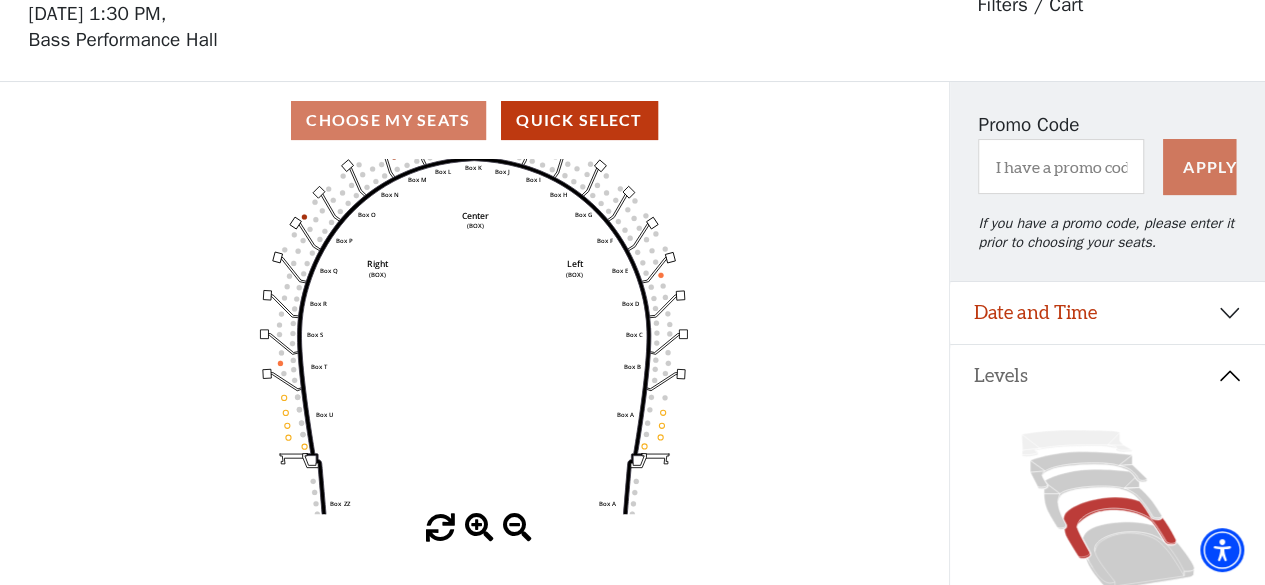 click at bounding box center [479, 528] 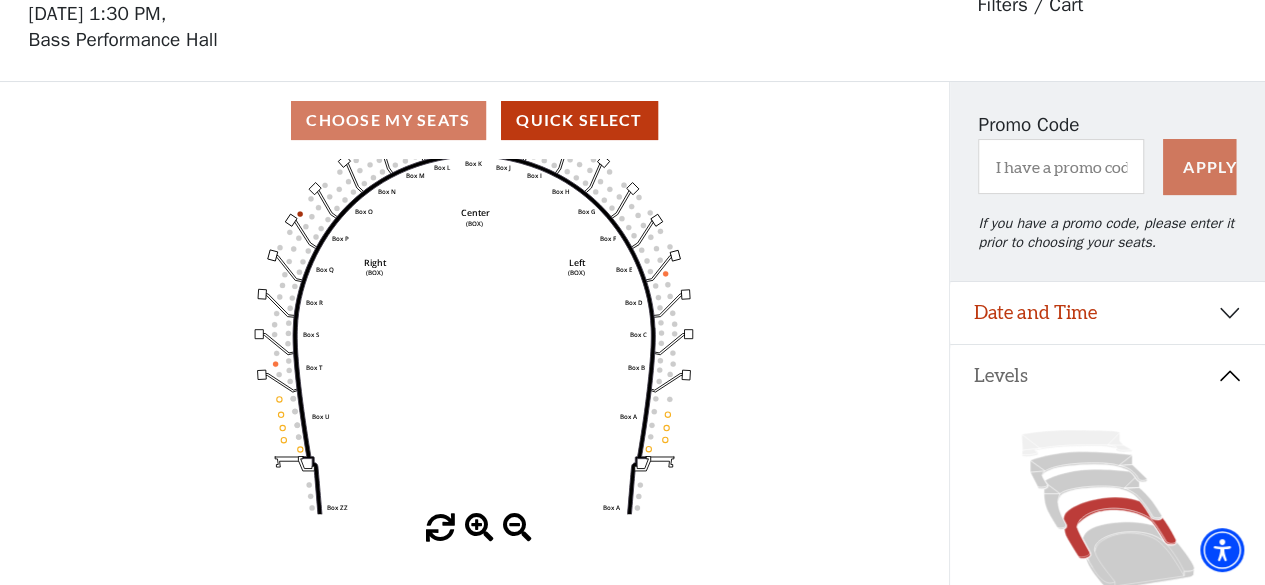 click at bounding box center [479, 528] 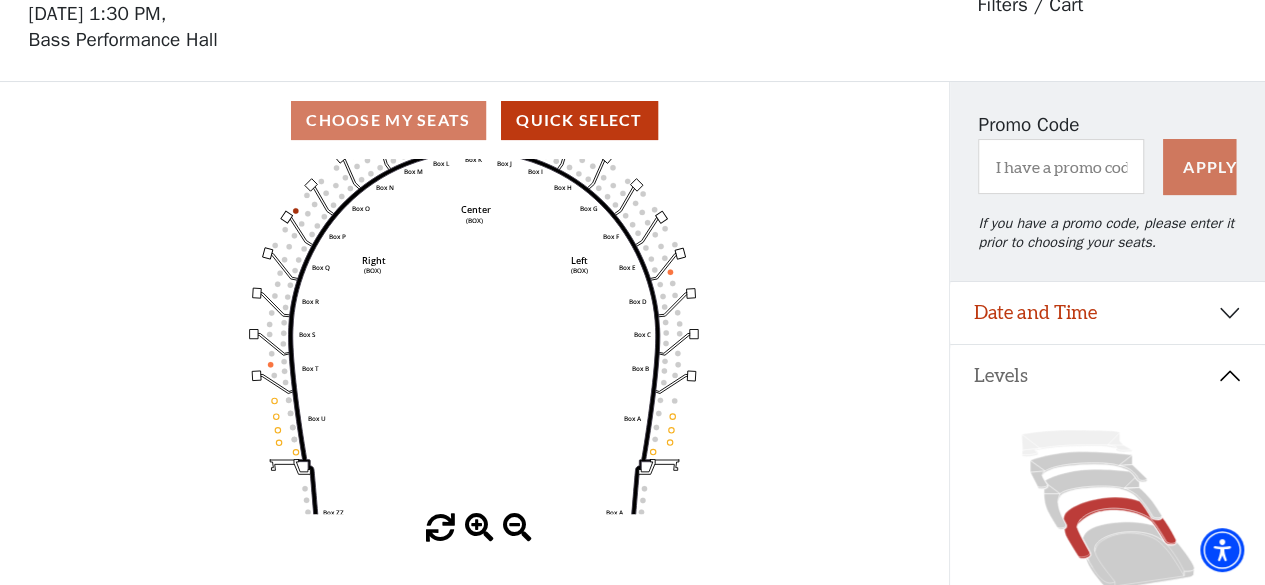 click at bounding box center [479, 528] 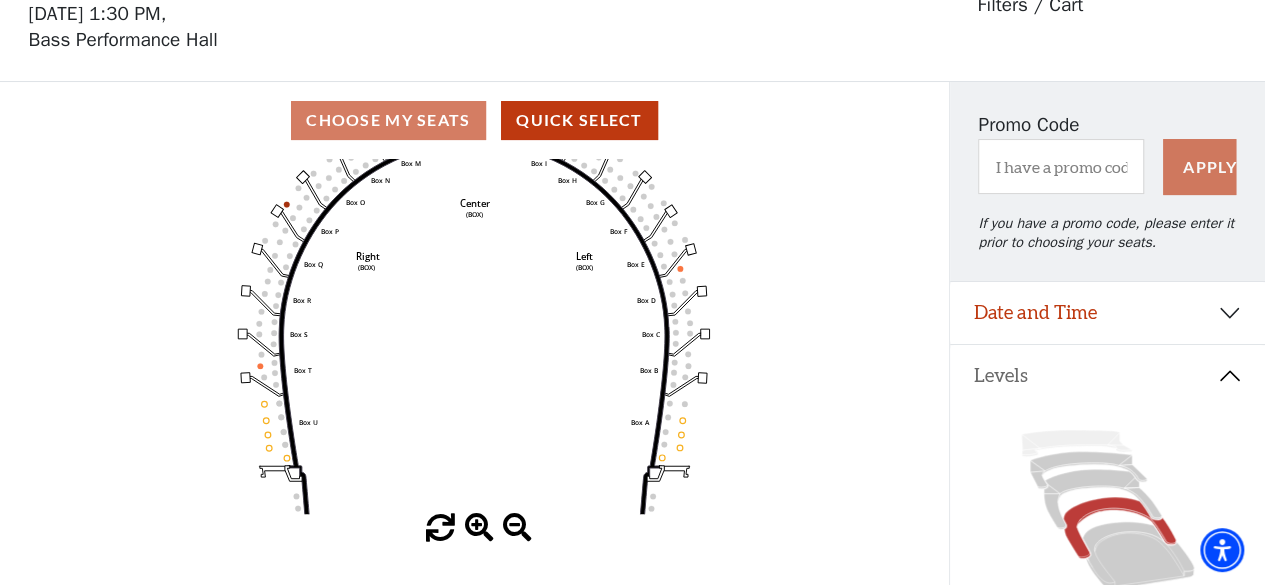 click at bounding box center (479, 528) 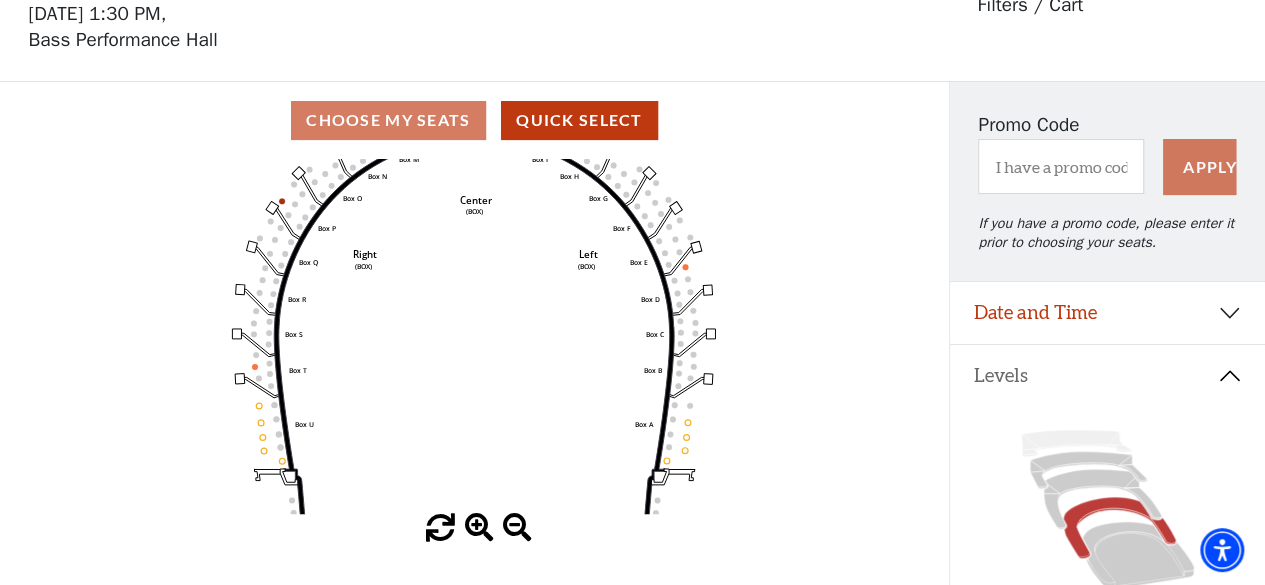click at bounding box center [479, 528] 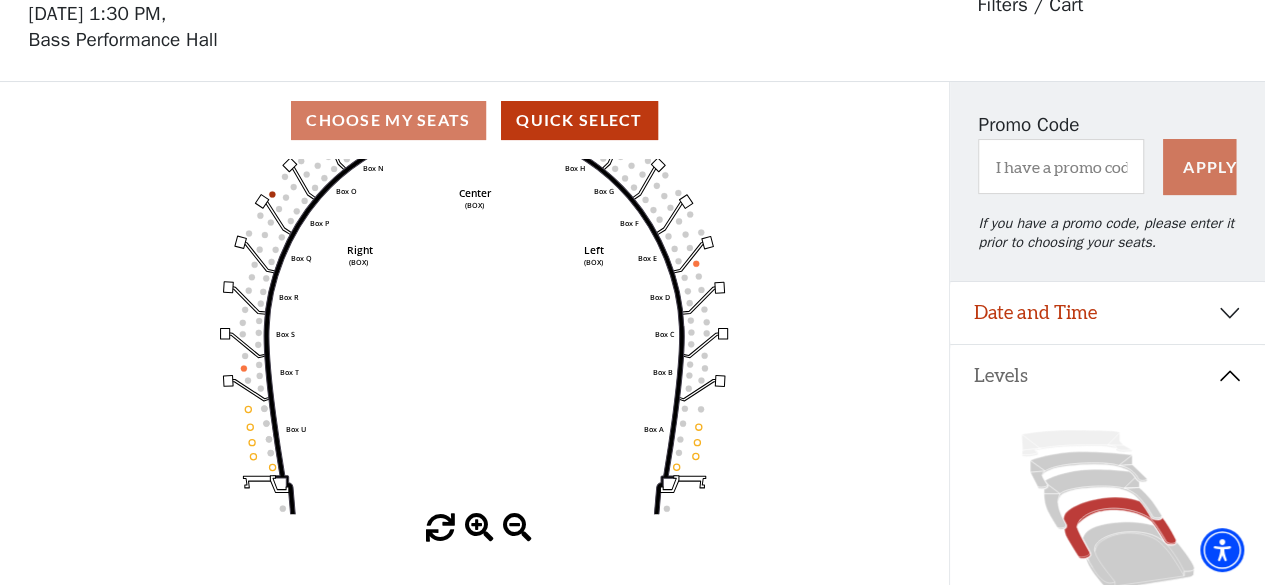 click at bounding box center (479, 528) 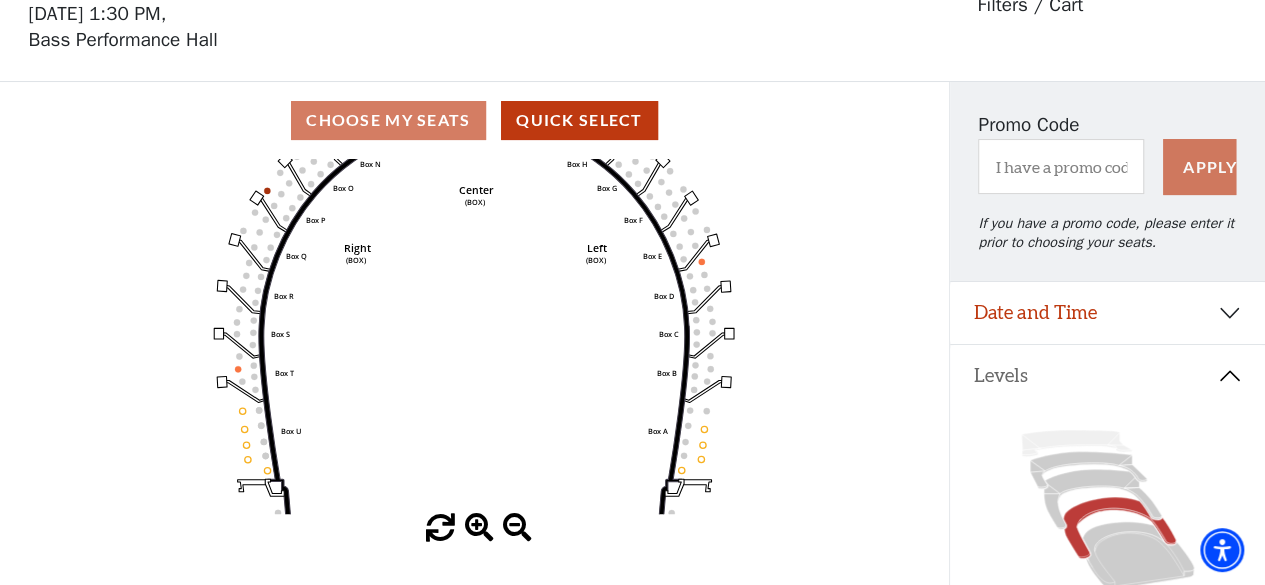 click at bounding box center [479, 528] 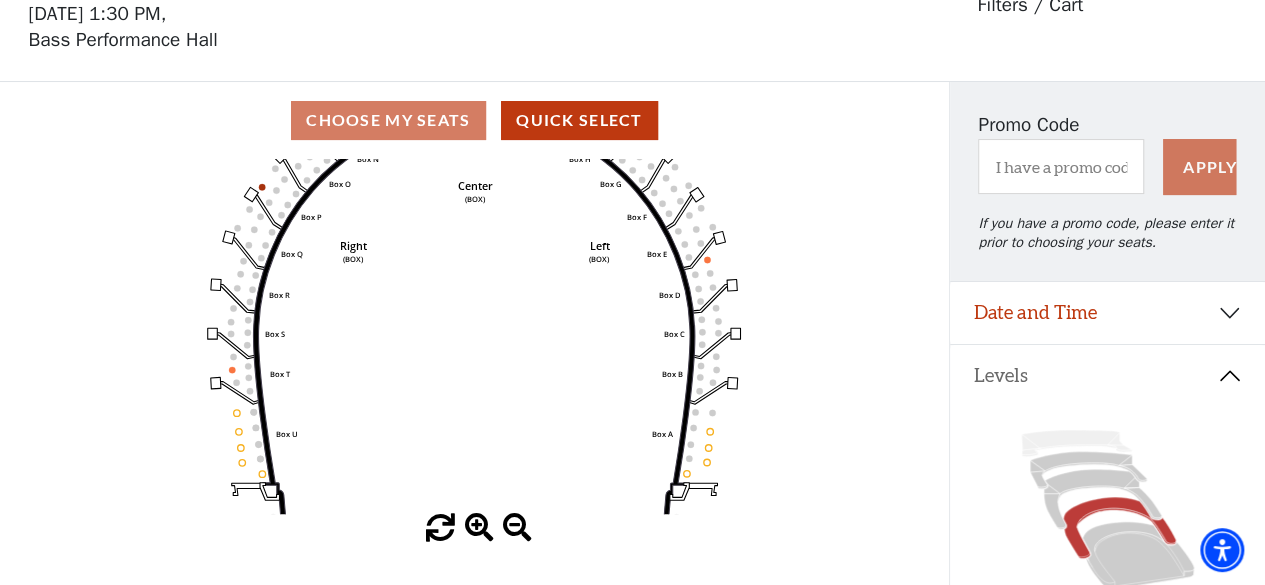 click at bounding box center (479, 528) 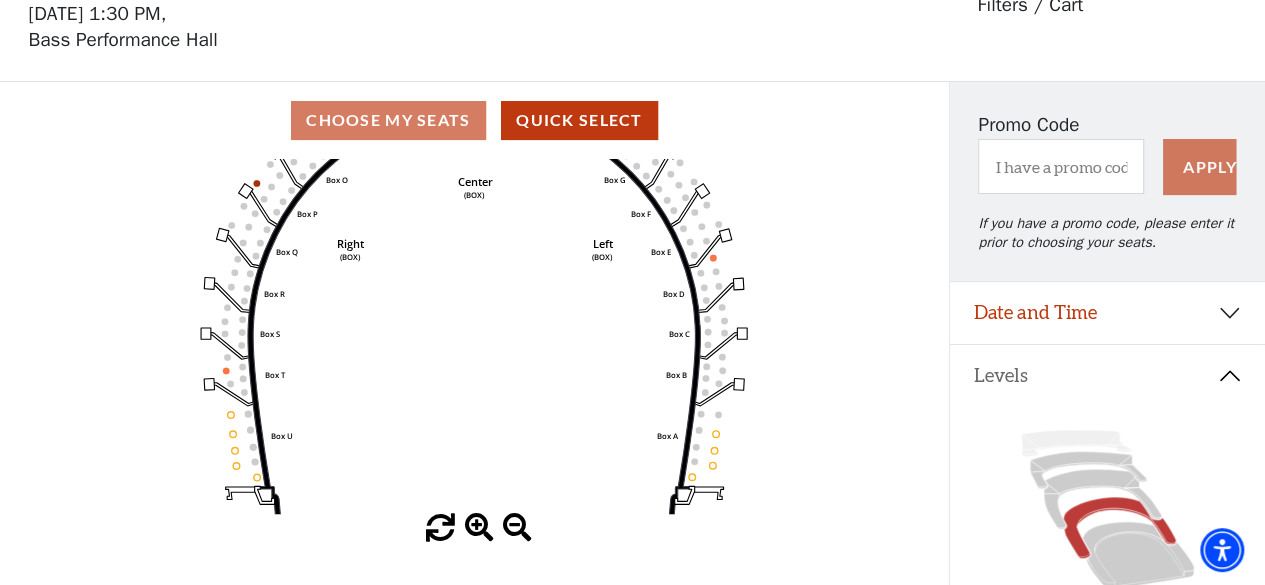 click at bounding box center [479, 528] 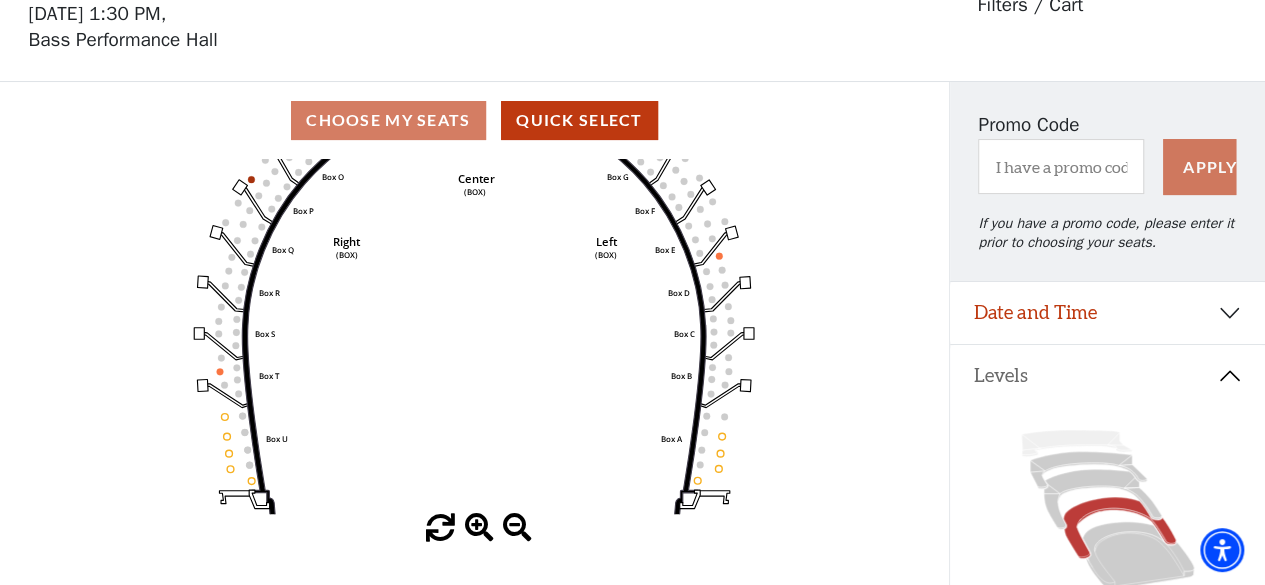 click at bounding box center (479, 528) 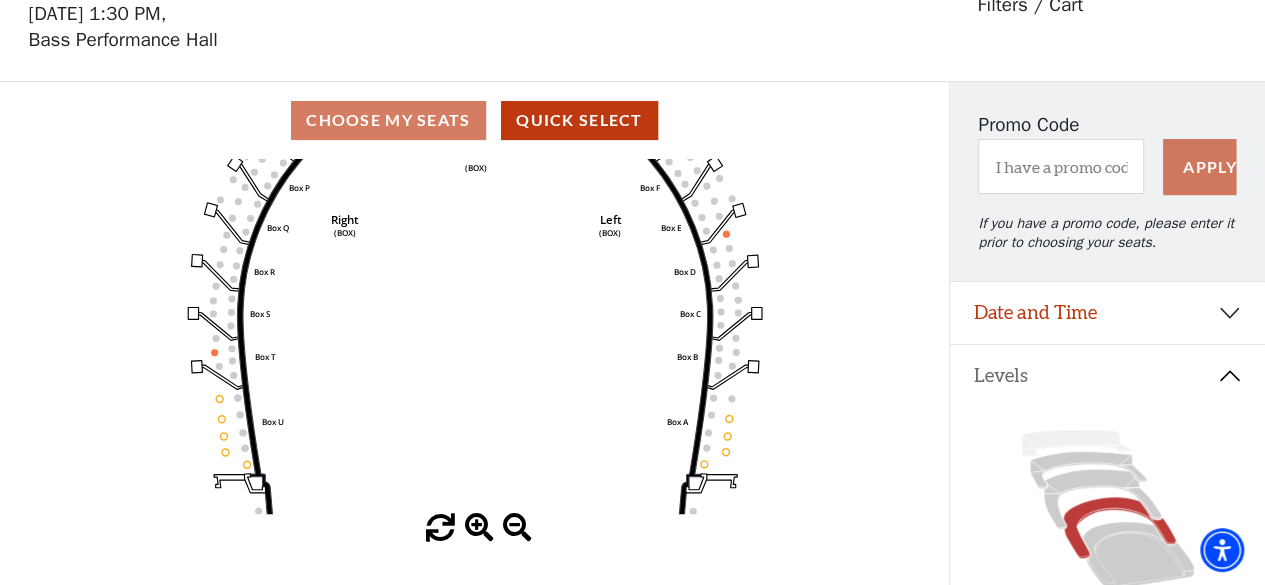 drag, startPoint x: 541, startPoint y: 300, endPoint x: 544, endPoint y: 269, distance: 31.144823 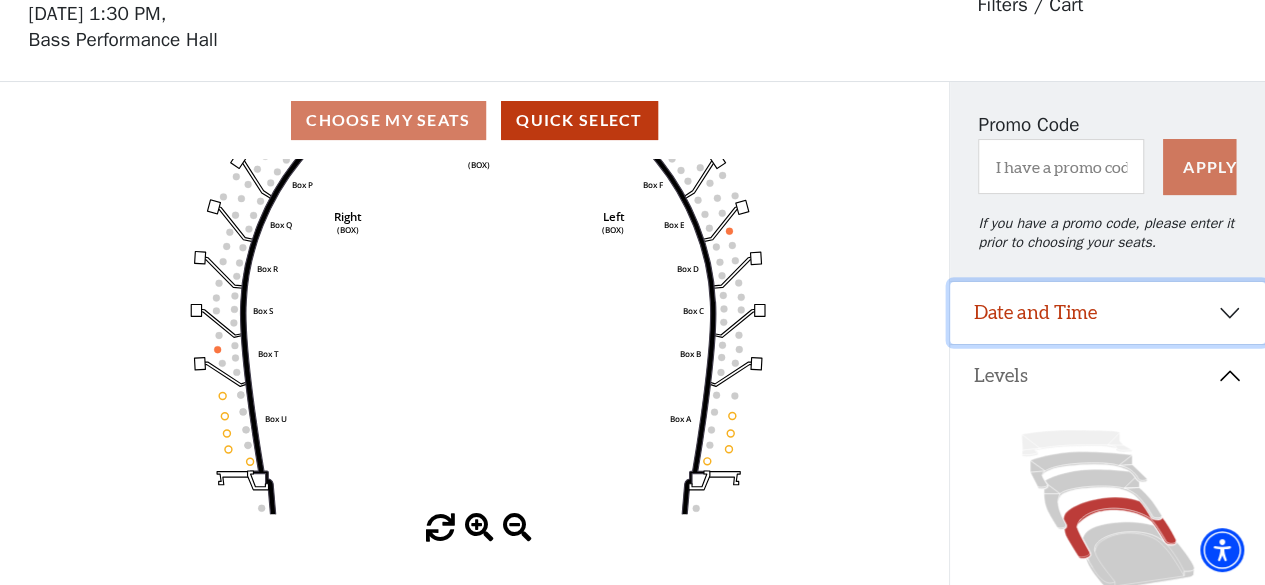 click on "Date and Time" at bounding box center (1107, 313) 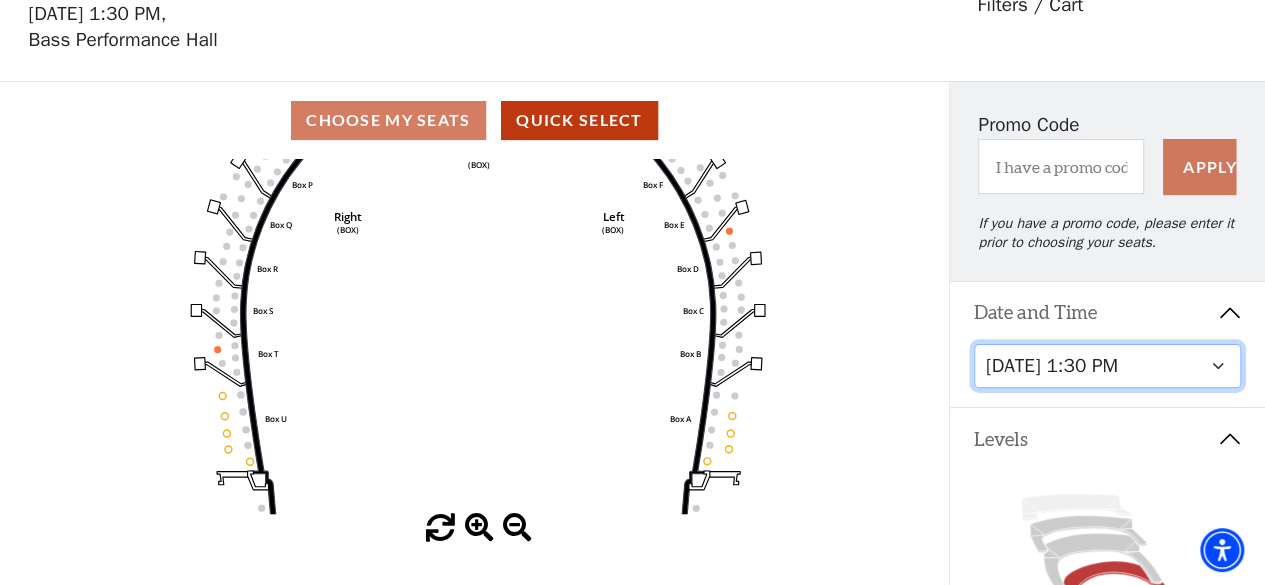 click on "[DATE] 7:30 PM [DATE] 7:30 PM [DATE] 7:30 PM [DATE] 7:30 PM [DATE] 1:30 PM [DATE] 7:30 PM [DATE] 1:30 PM [DATE] 6:30 PM" at bounding box center [1108, 366] 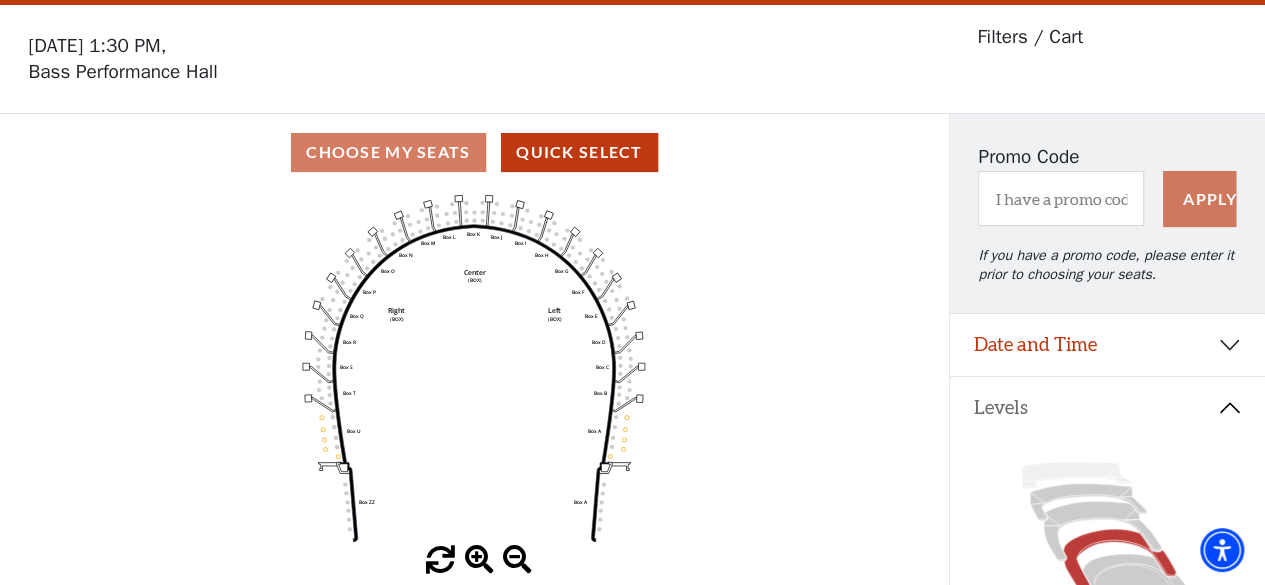 scroll, scrollTop: 92, scrollLeft: 0, axis: vertical 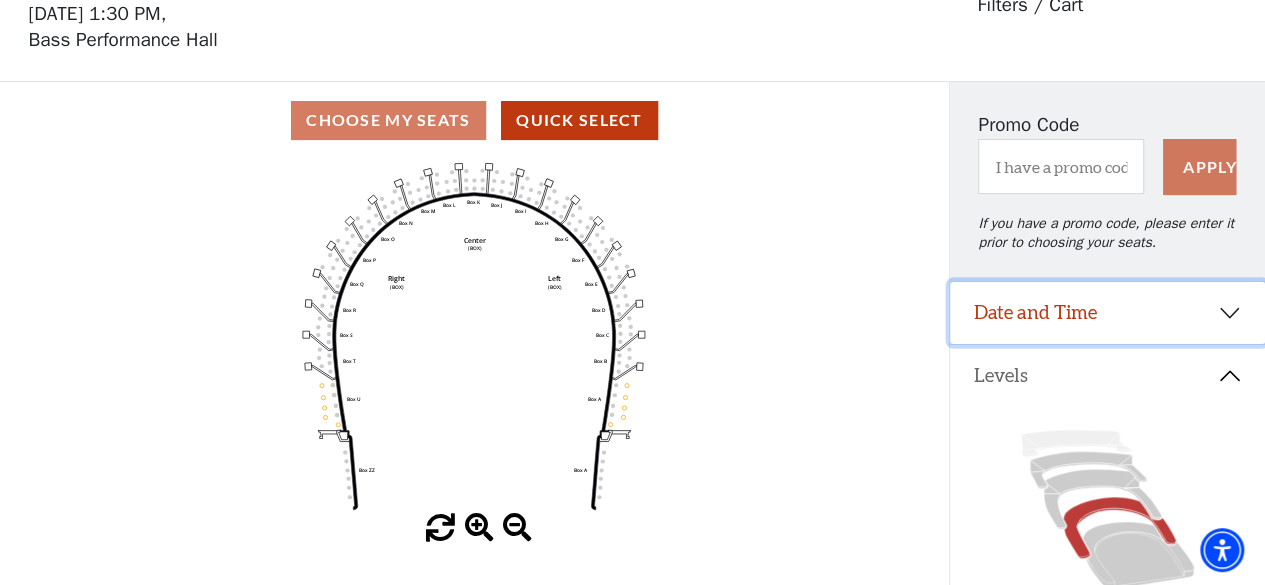 click on "Date and Time" at bounding box center (1107, 313) 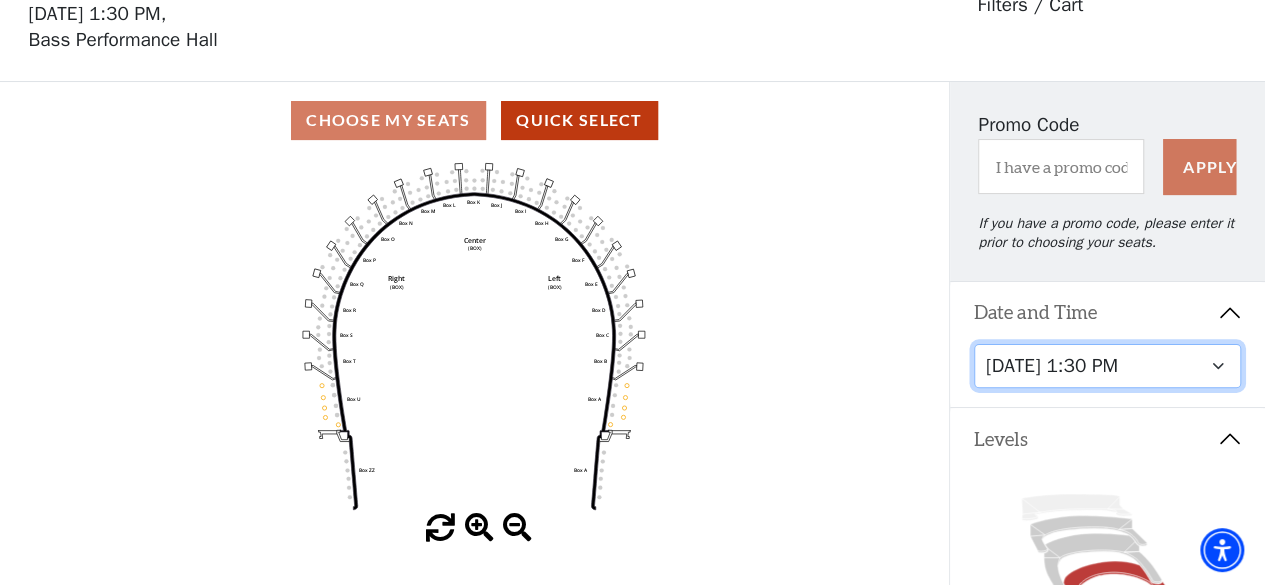 click on "[DATE] 7:30 PM [DATE] 7:30 PM [DATE] 7:30 PM [DATE] 7:30 PM [DATE] 1:30 PM [DATE] 7:30 PM [DATE] 1:30 PM [DATE] 6:30 PM" at bounding box center [1108, 366] 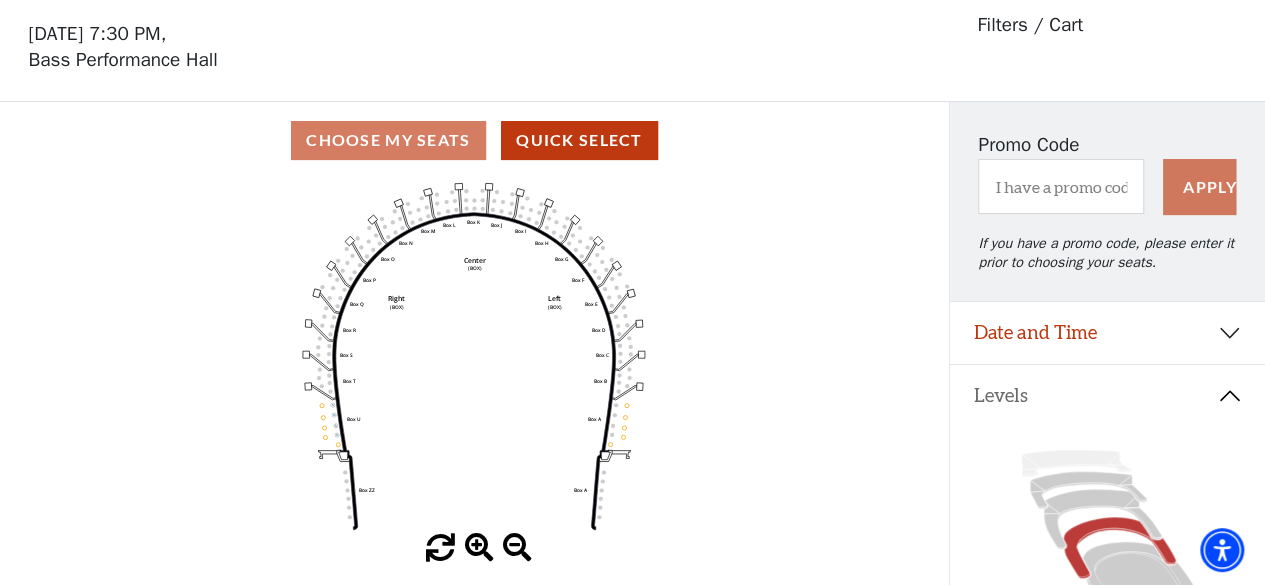 scroll, scrollTop: 92, scrollLeft: 0, axis: vertical 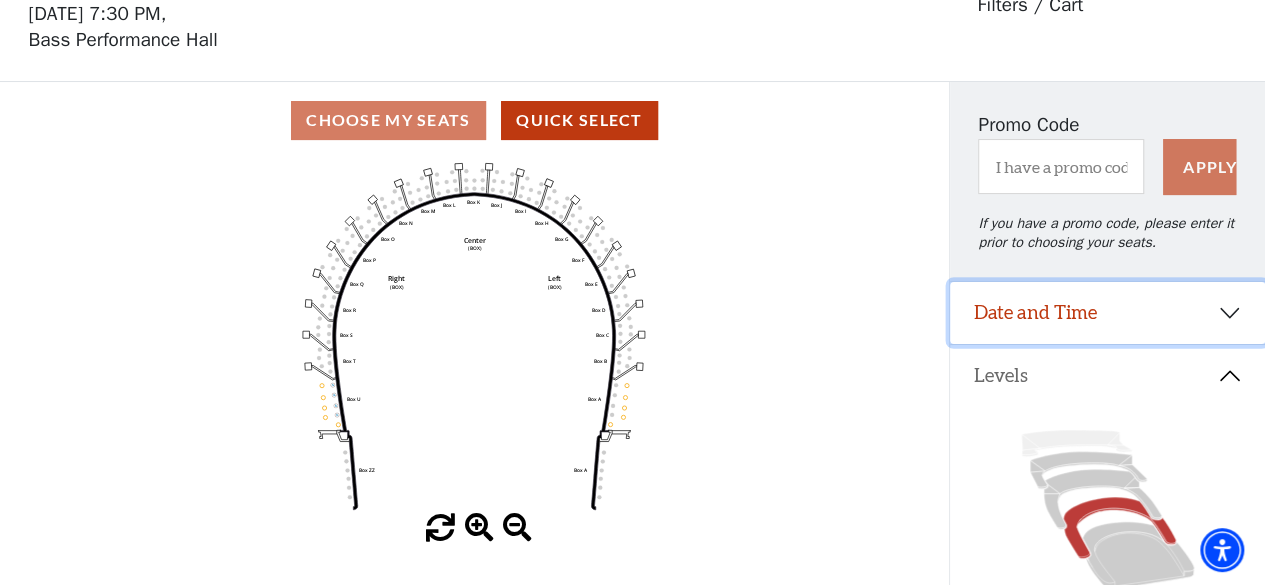 click on "Date and Time" at bounding box center [1107, 313] 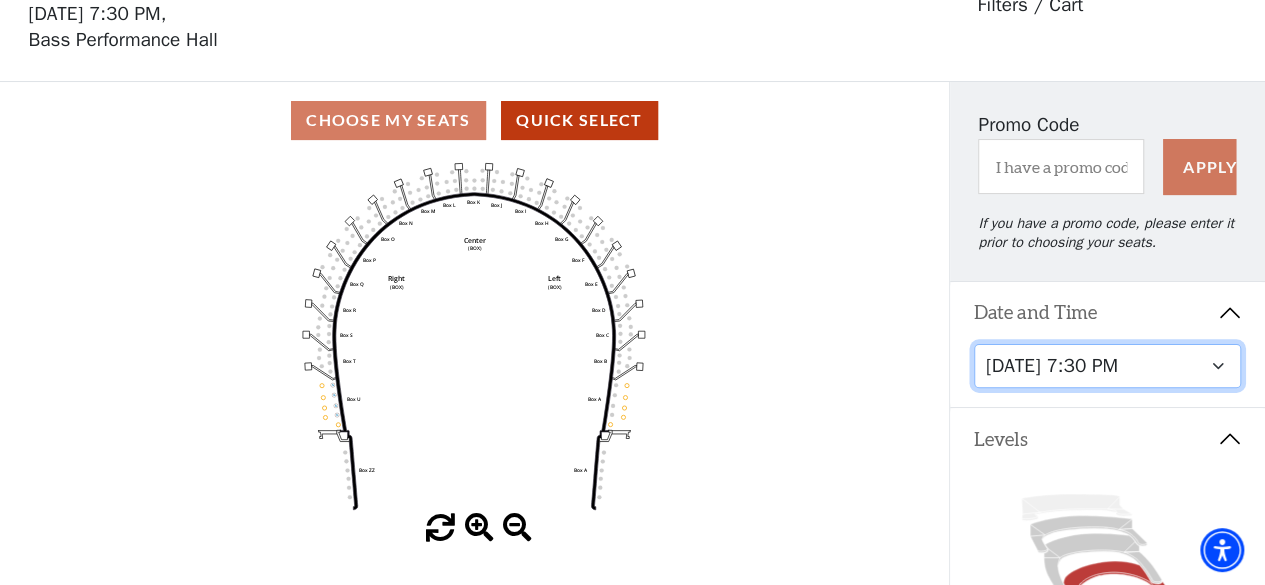 click on "[DATE] 7:30 PM [DATE] 7:30 PM [DATE] 7:30 PM [DATE] 7:30 PM [DATE] 1:30 PM [DATE] 7:30 PM [DATE] 1:30 PM [DATE] 6:30 PM" at bounding box center (1108, 366) 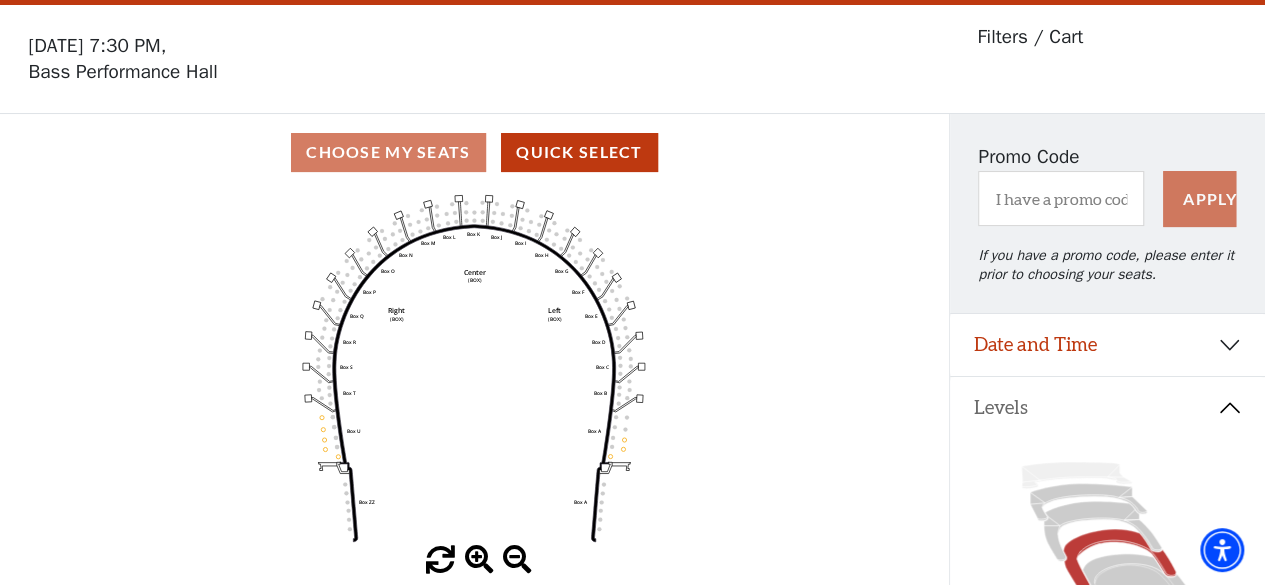 scroll, scrollTop: 92, scrollLeft: 0, axis: vertical 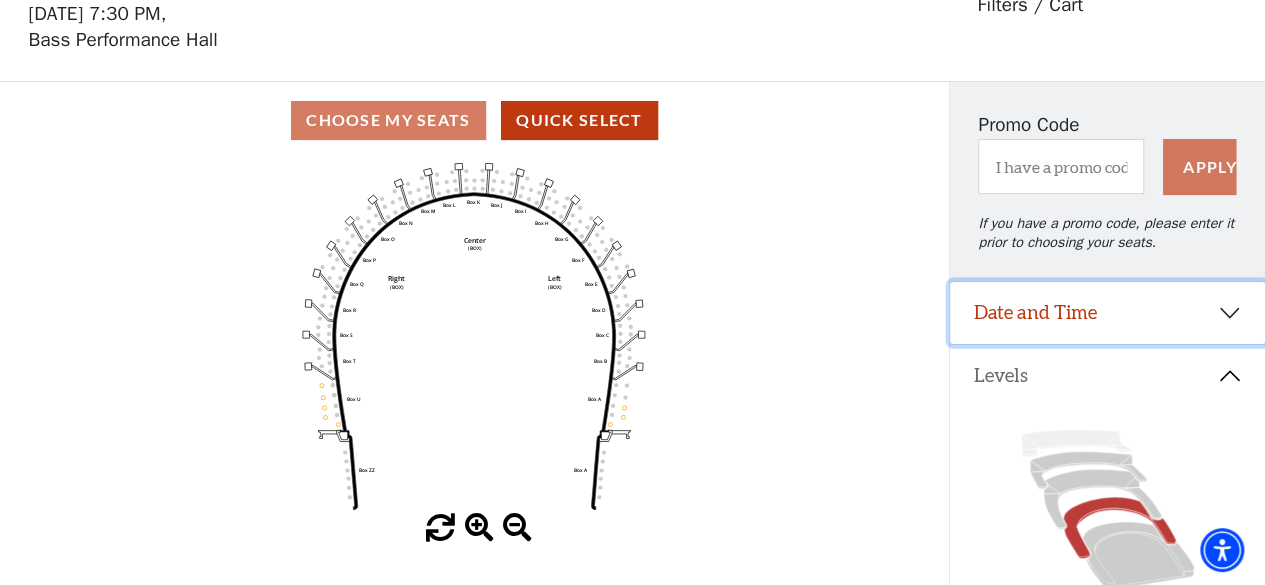 click on "Date and Time" at bounding box center (1107, 313) 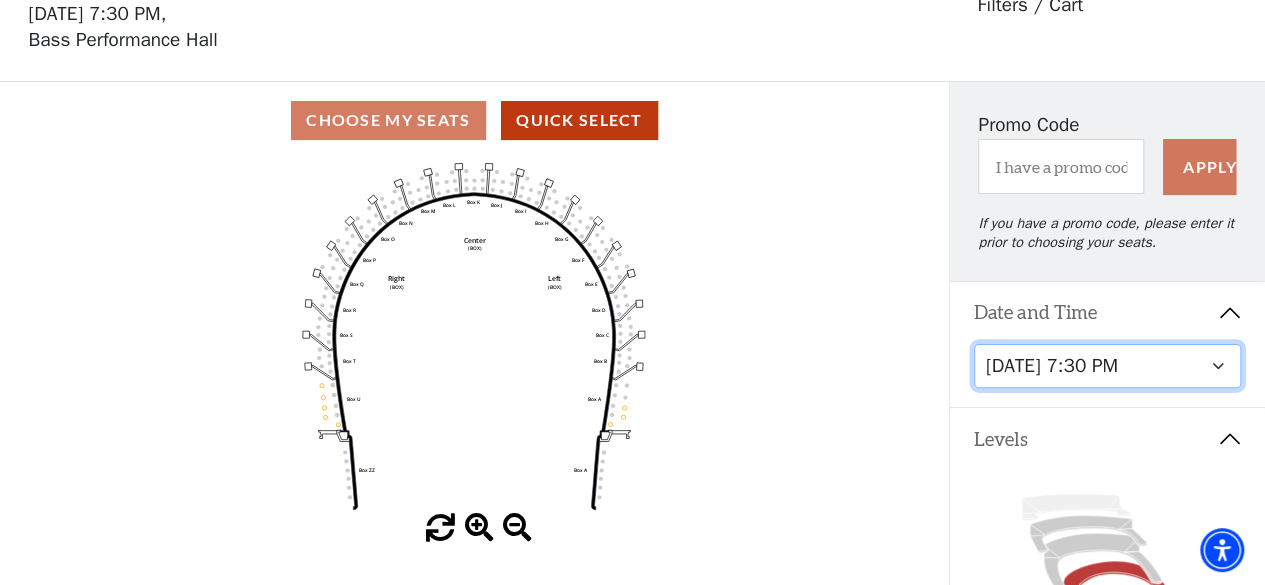 click on "[DATE] 7:30 PM [DATE] 7:30 PM [DATE] 7:30 PM [DATE] 7:30 PM [DATE] 1:30 PM [DATE] 7:30 PM [DATE] 1:30 PM [DATE] 6:30 PM" at bounding box center [1108, 366] 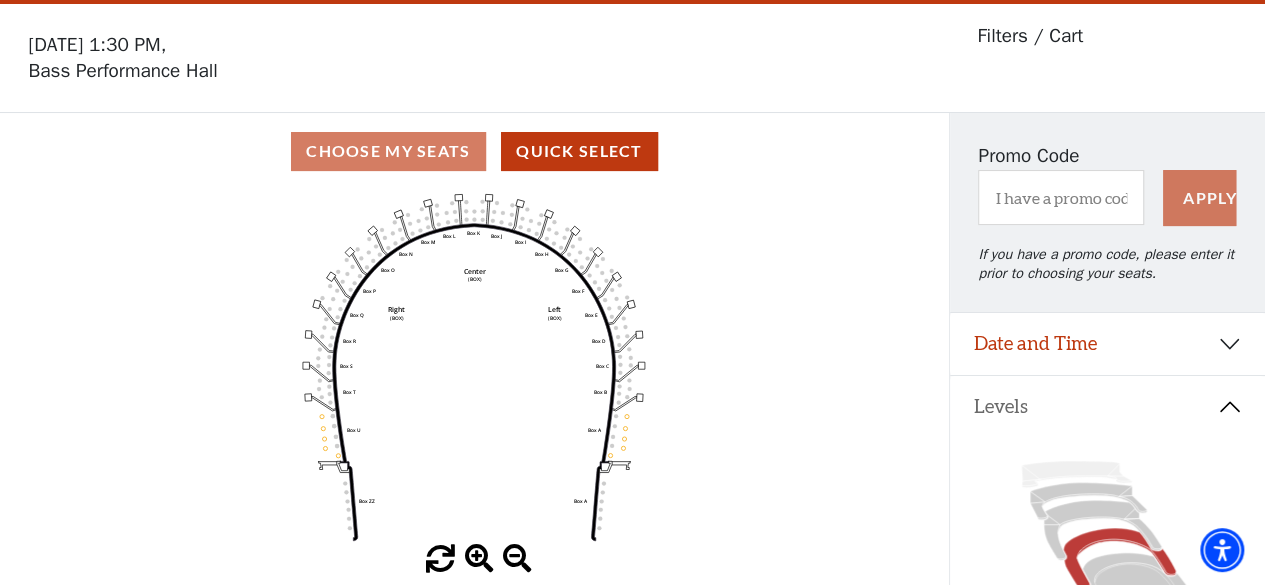 scroll, scrollTop: 92, scrollLeft: 0, axis: vertical 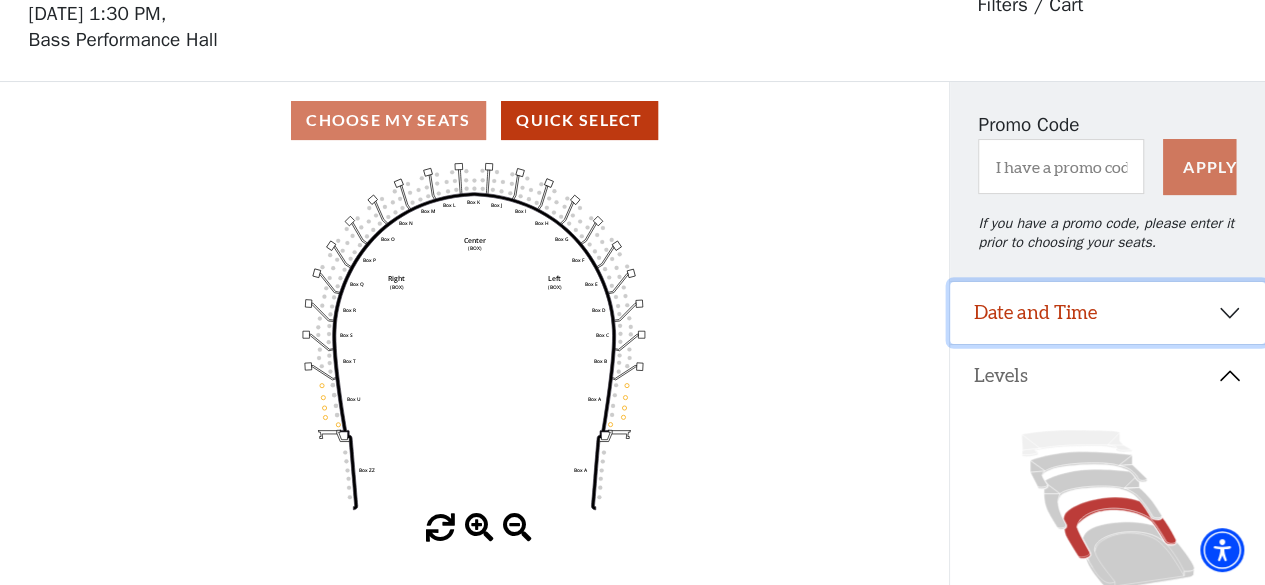 click on "Date and Time" at bounding box center (1107, 313) 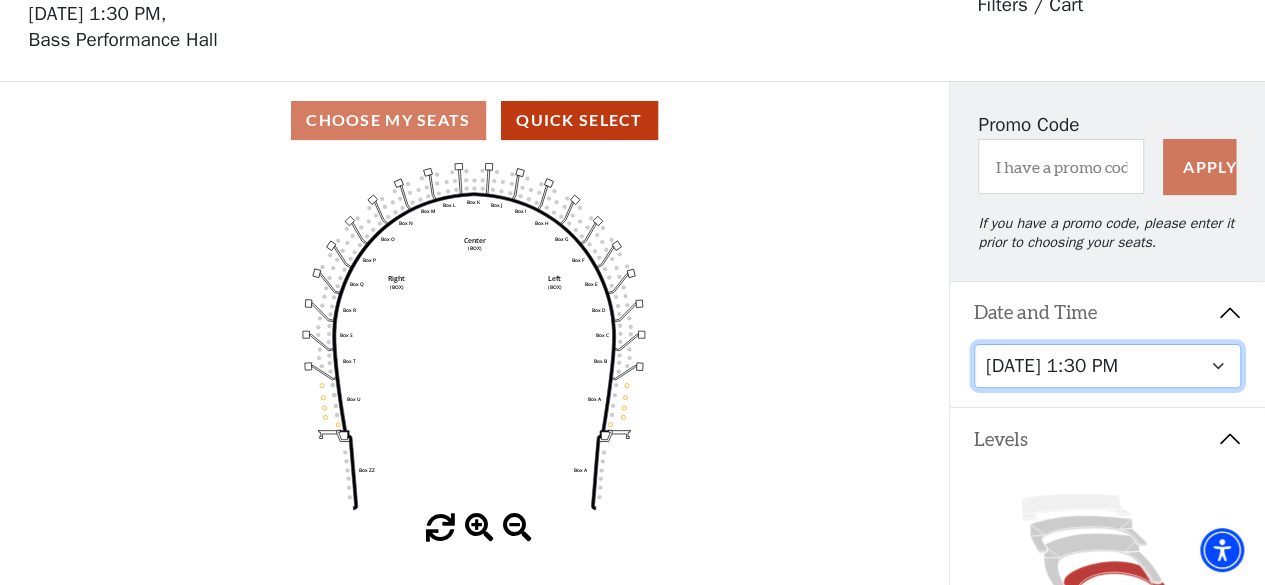 click on "[DATE] 7:30 PM [DATE] 7:30 PM [DATE] 7:30 PM [DATE] 7:30 PM [DATE] 1:30 PM [DATE] 7:30 PM [DATE] 1:30 PM [DATE] 6:30 PM" at bounding box center (1108, 366) 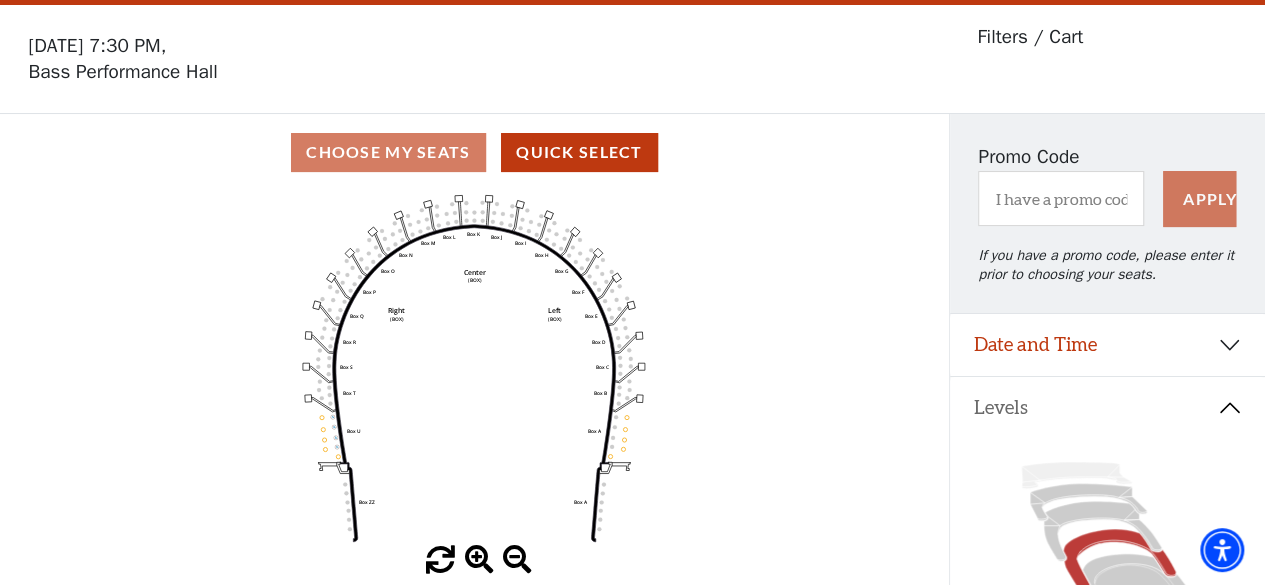 scroll, scrollTop: 92, scrollLeft: 0, axis: vertical 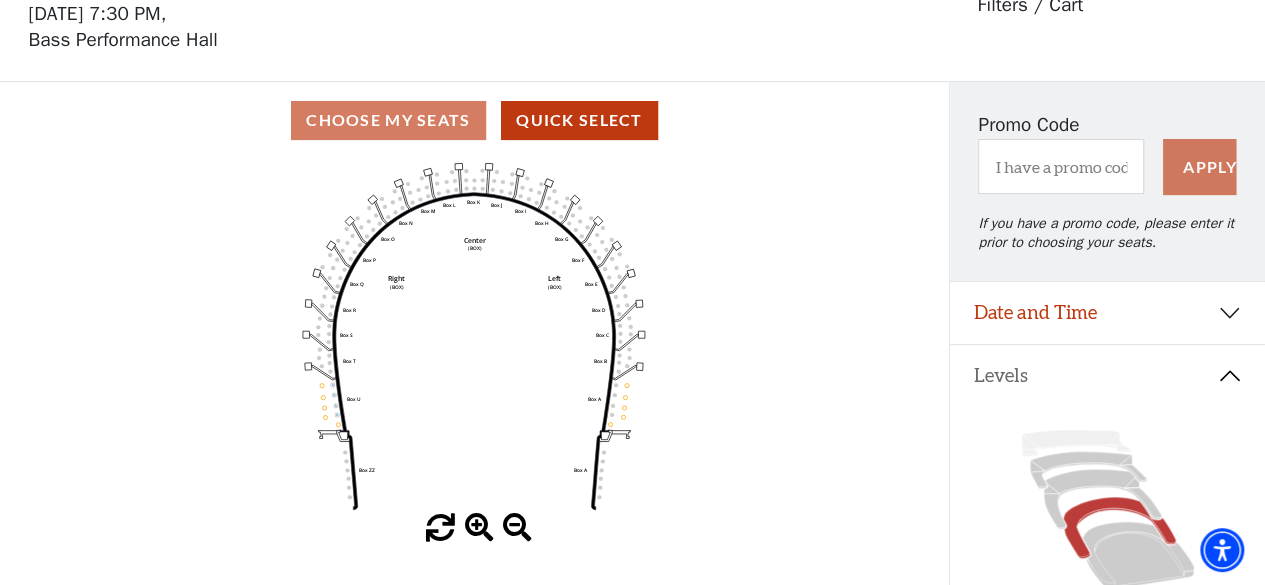 click on "Levels" at bounding box center [1107, 376] 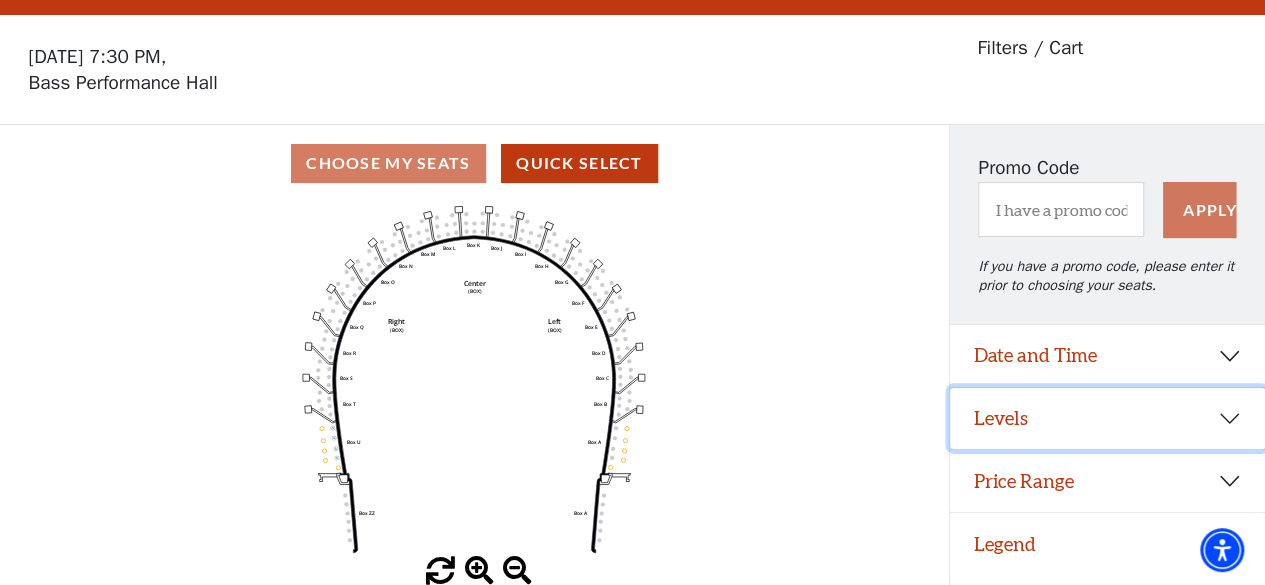 scroll, scrollTop: 46, scrollLeft: 0, axis: vertical 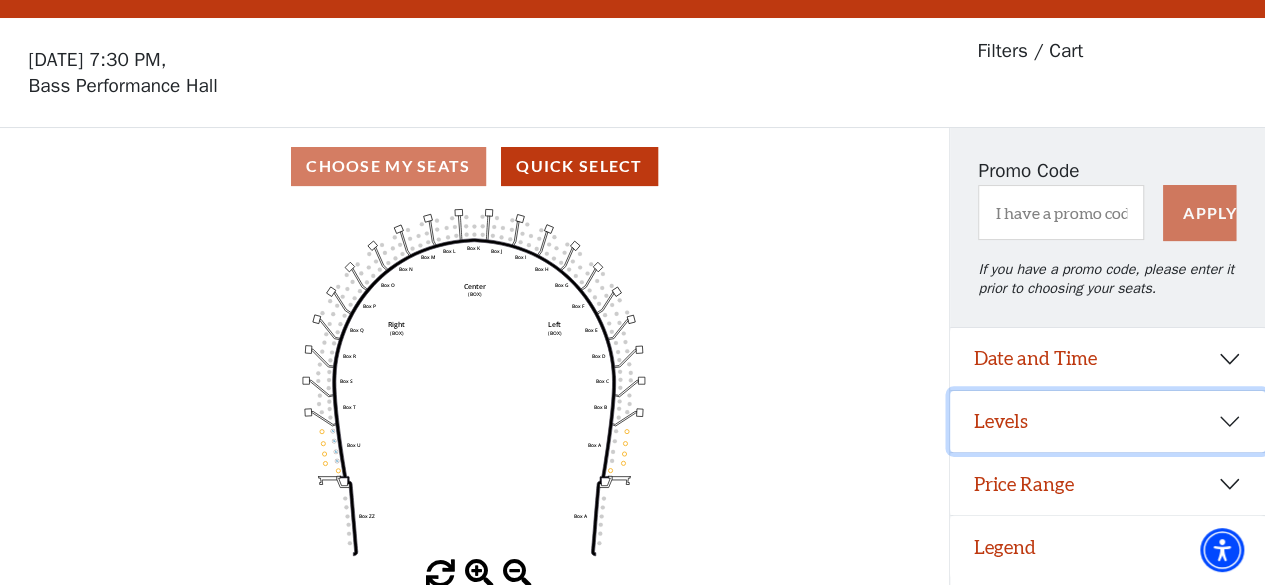 click on "Levels" at bounding box center [1107, 422] 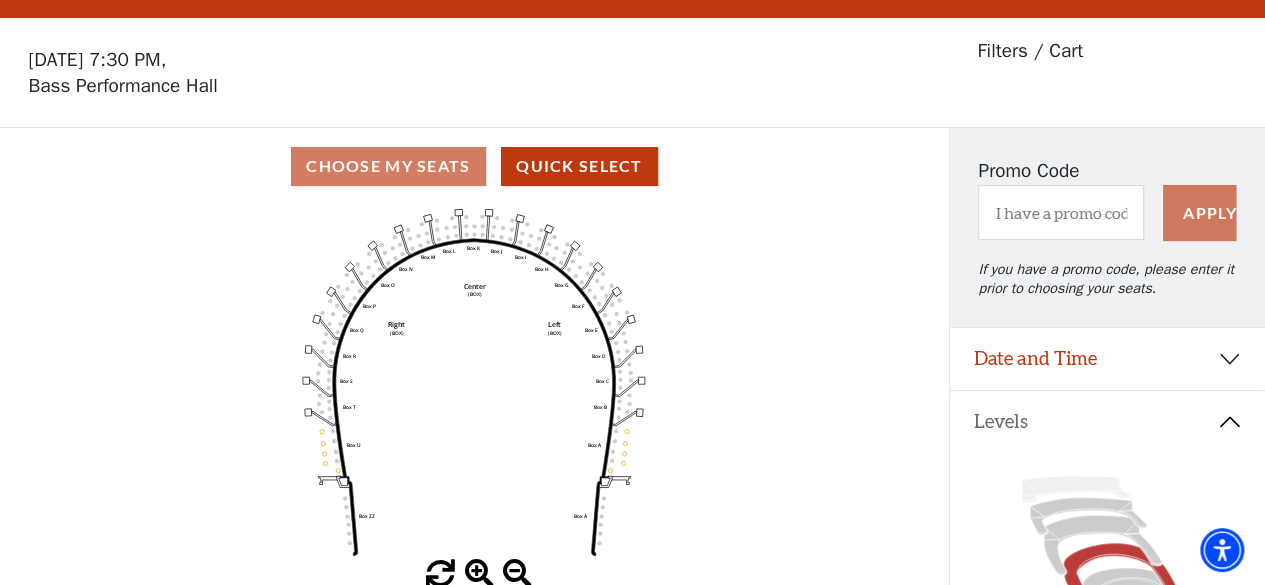 scroll, scrollTop: 92, scrollLeft: 0, axis: vertical 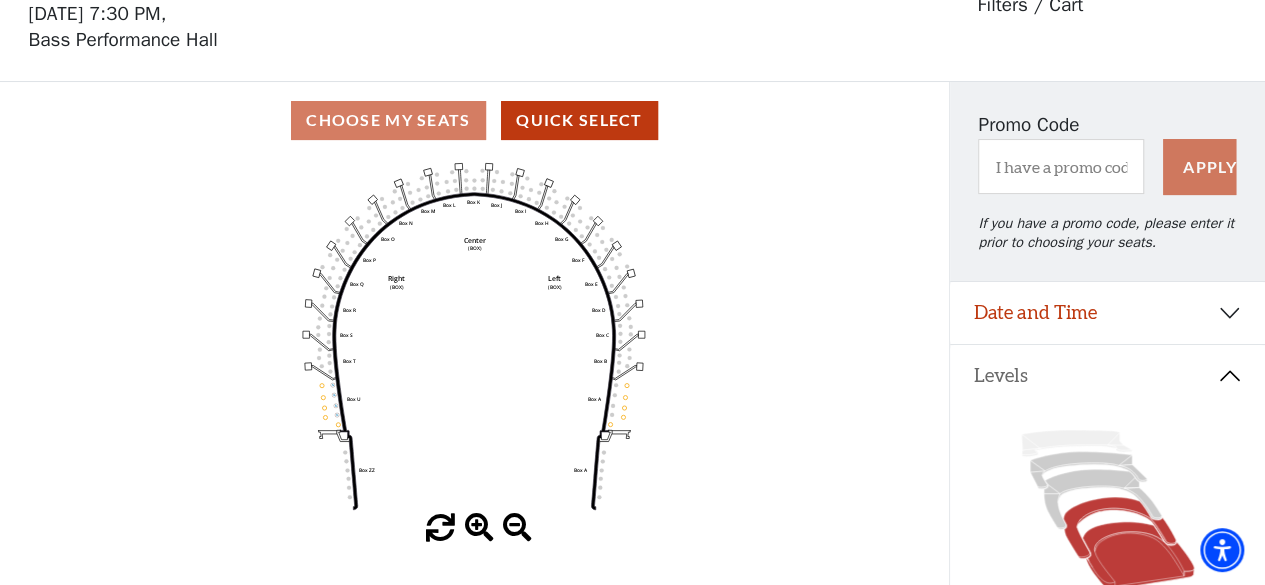 click 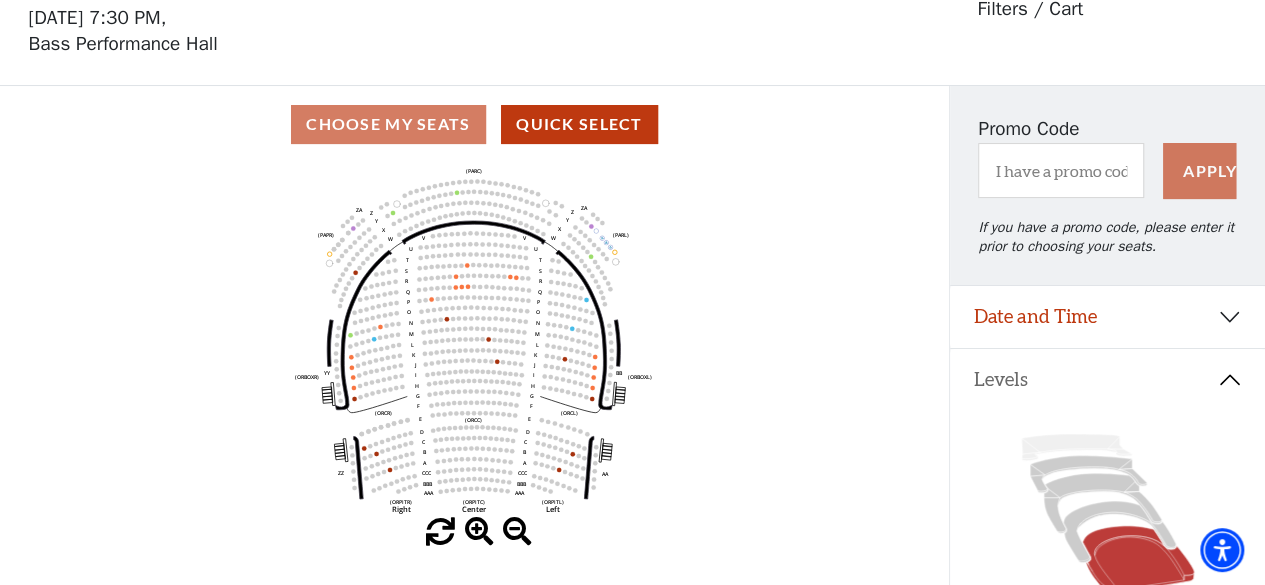 scroll, scrollTop: 92, scrollLeft: 0, axis: vertical 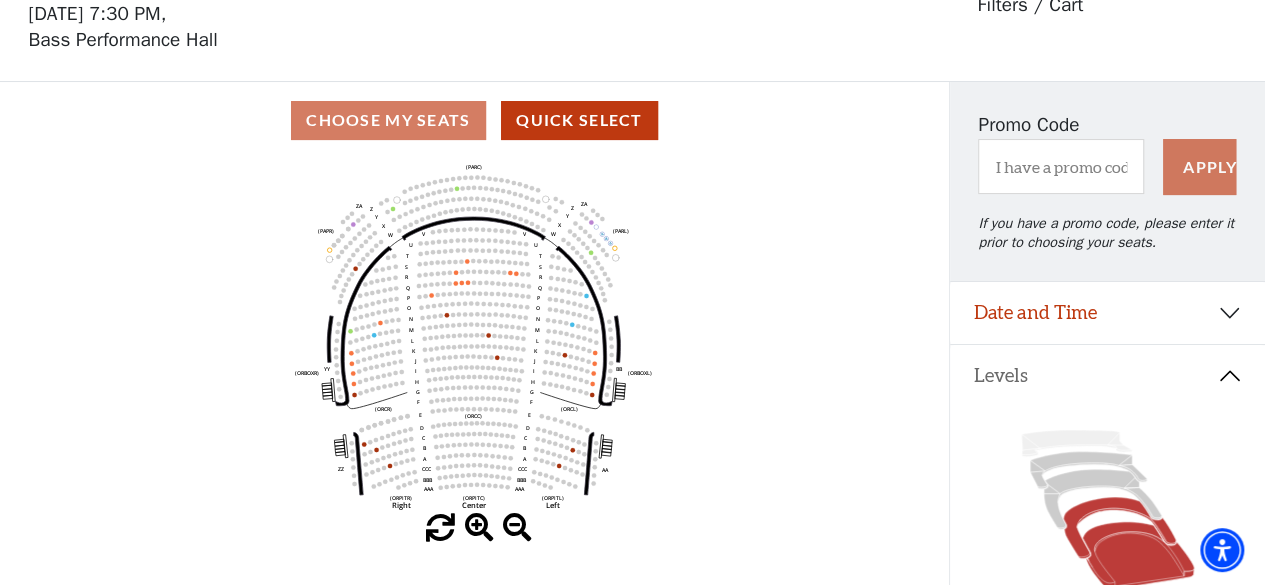 click 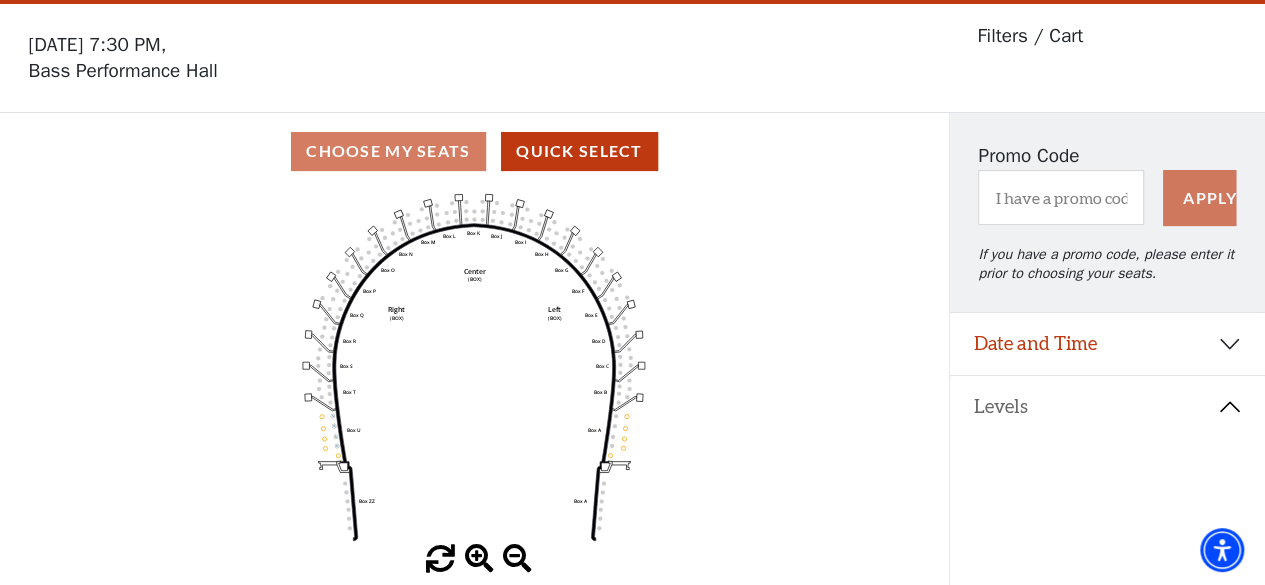 scroll, scrollTop: 92, scrollLeft: 0, axis: vertical 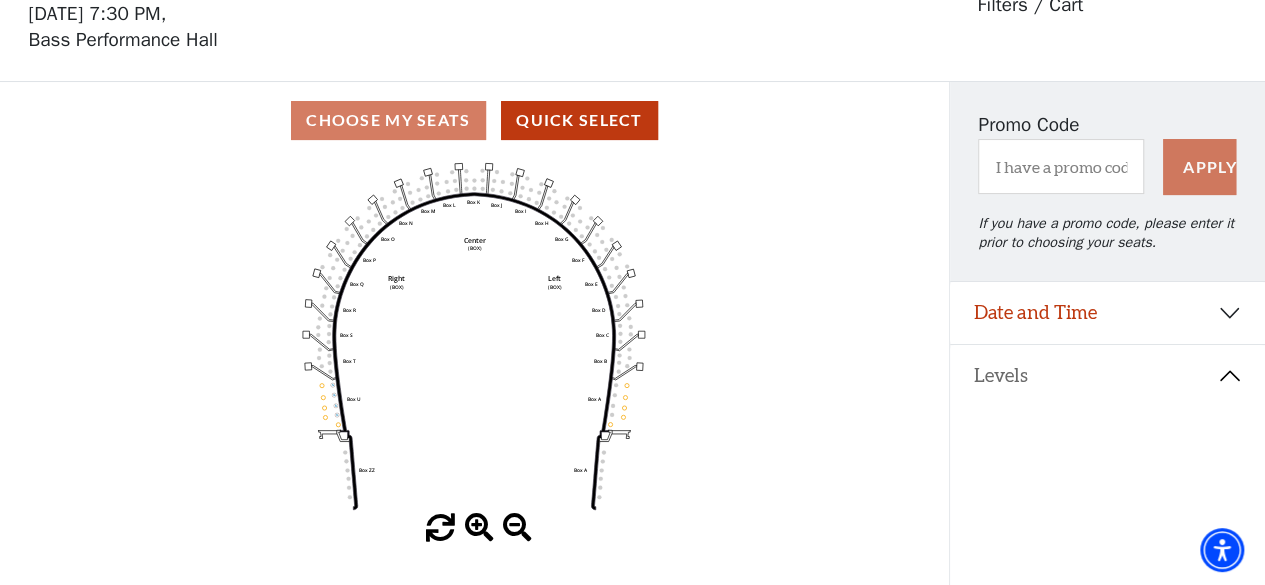 click 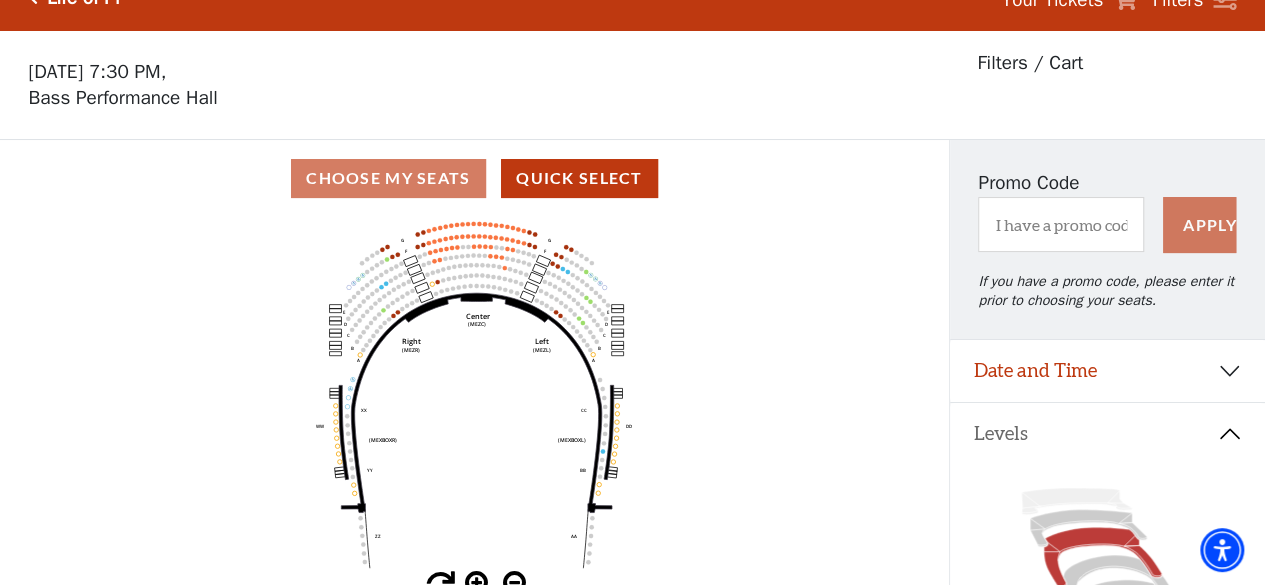 scroll, scrollTop: 92, scrollLeft: 0, axis: vertical 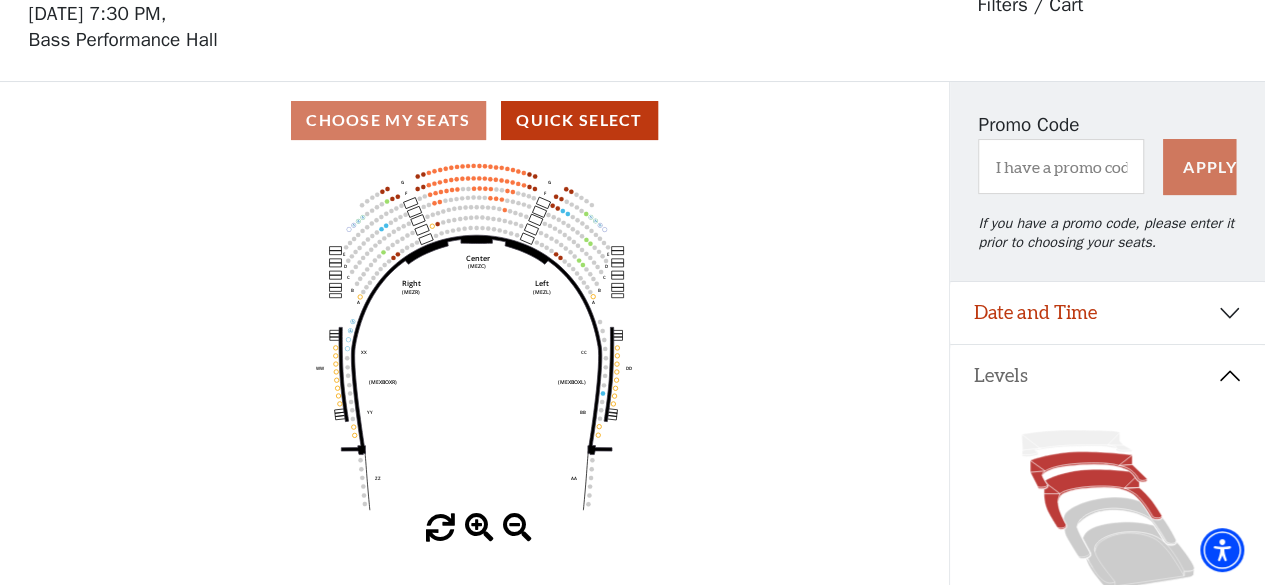click 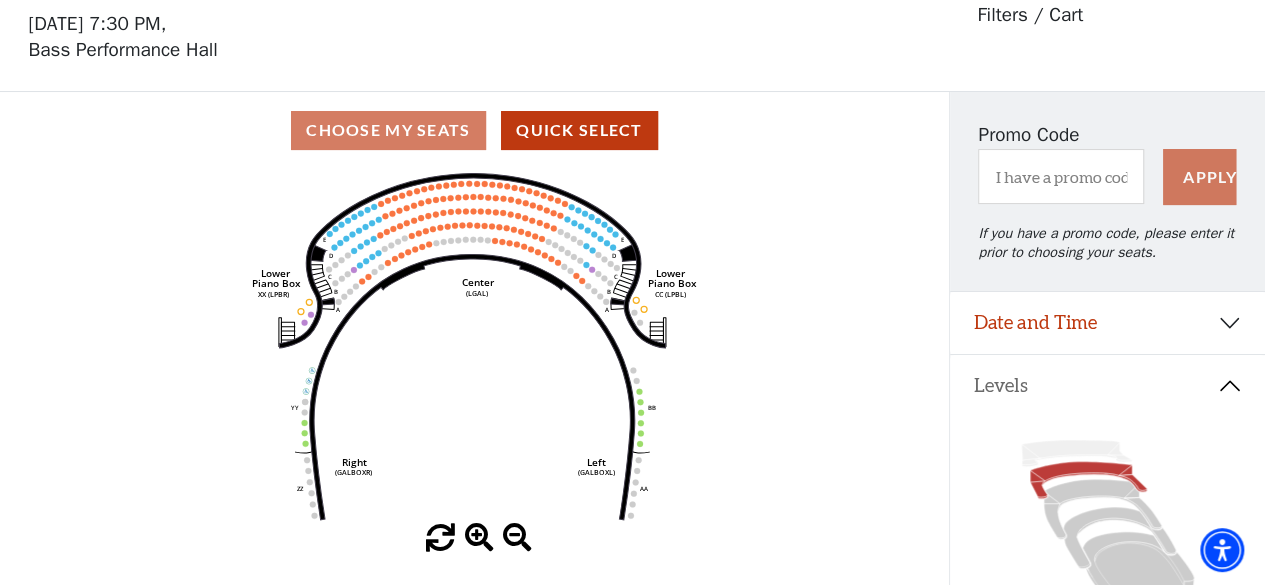 scroll, scrollTop: 92, scrollLeft: 0, axis: vertical 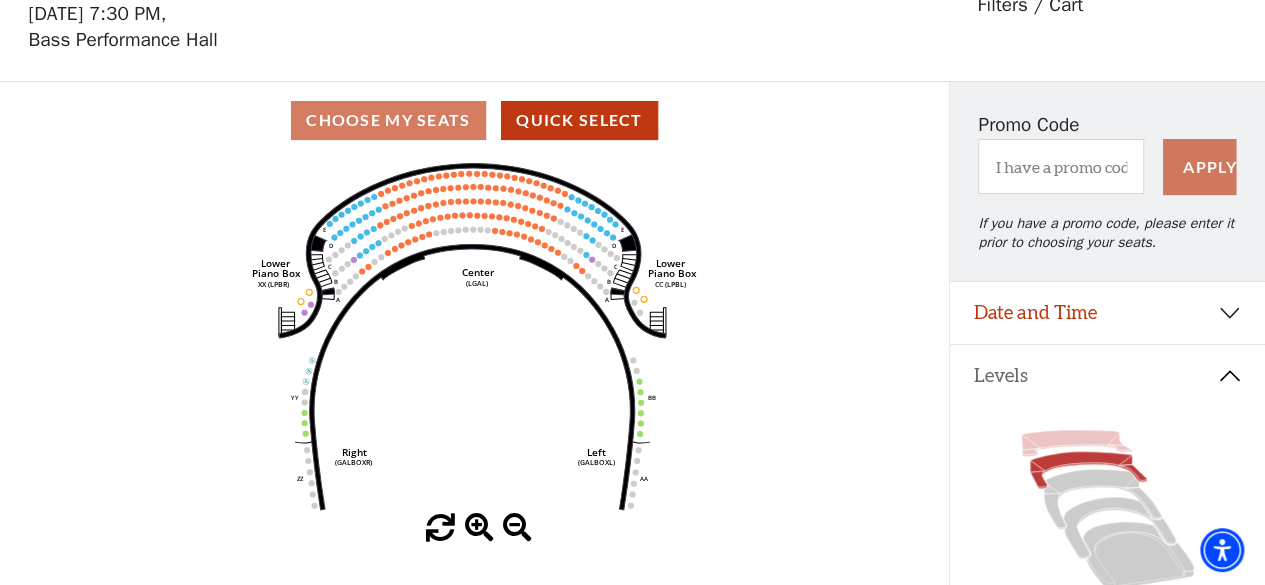 click 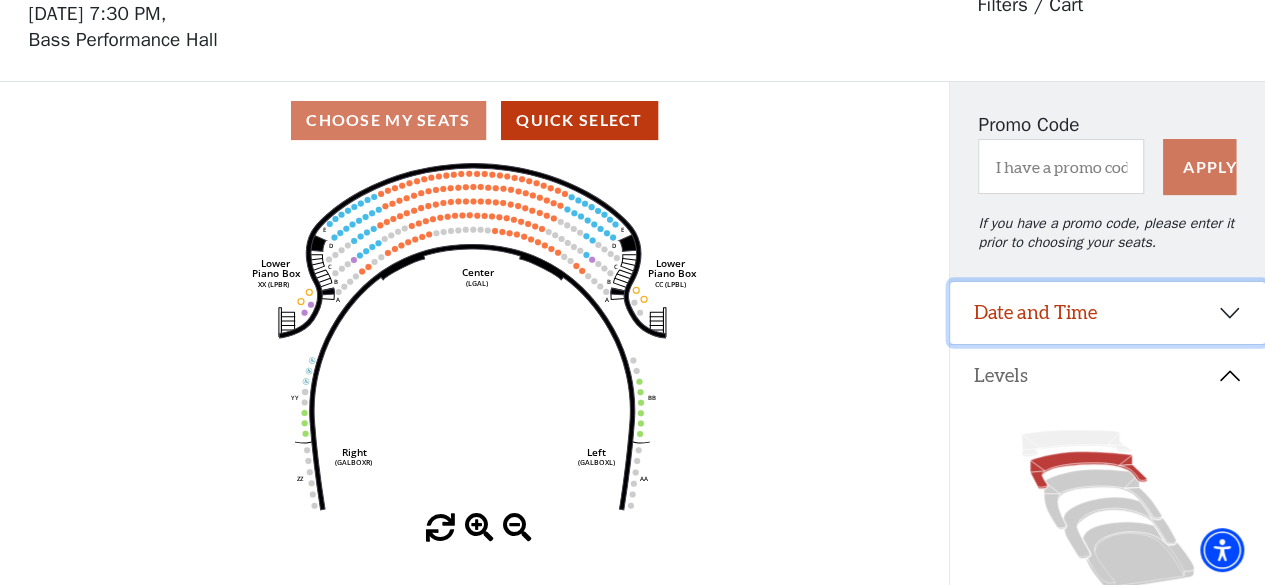 click on "Date and Time" at bounding box center (1107, 313) 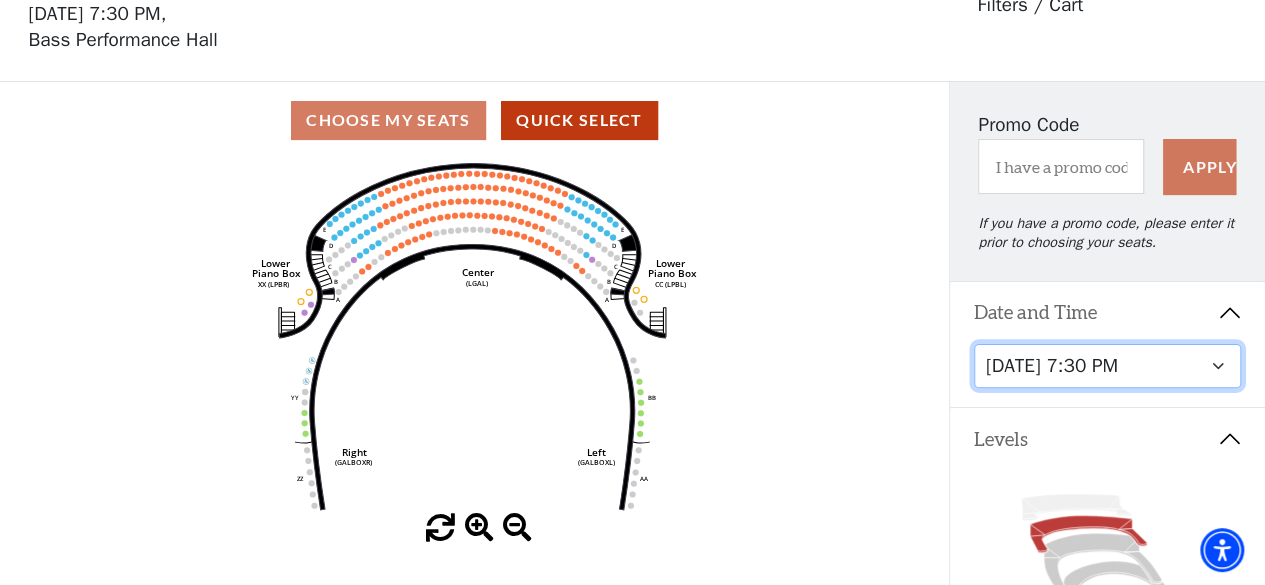 click on "[DATE] 7:30 PM [DATE] 7:30 PM [DATE] 7:30 PM [DATE] 7:30 PM [DATE] 1:30 PM [DATE] 7:30 PM [DATE] 1:30 PM [DATE] 6:30 PM" at bounding box center (1108, 366) 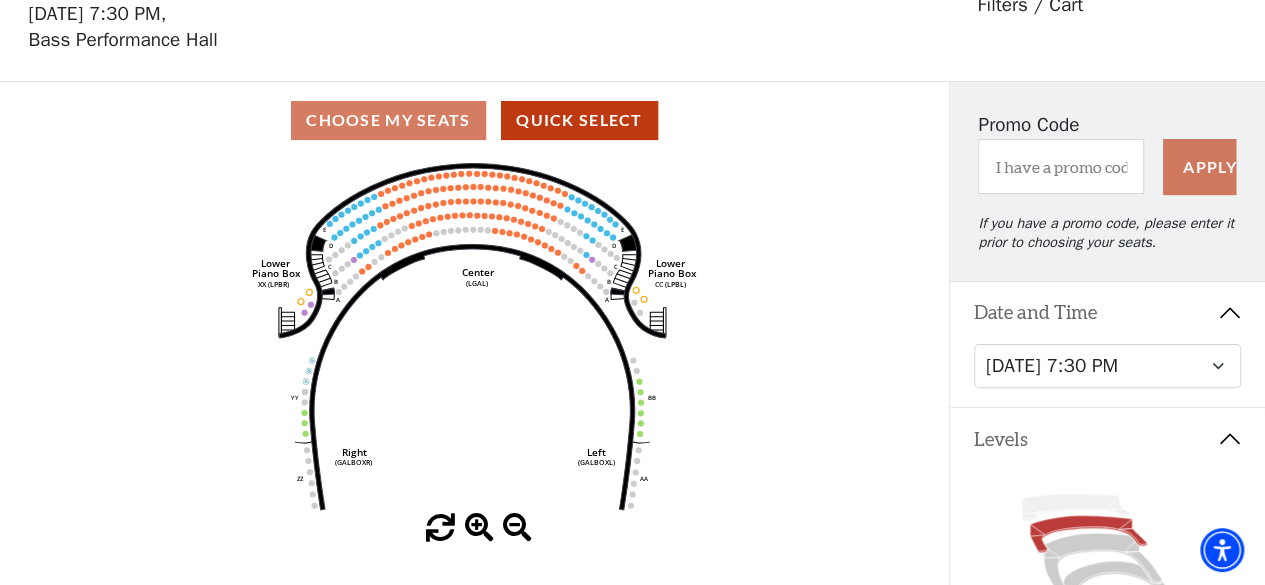 drag, startPoint x: 1257, startPoint y: 203, endPoint x: 1278, endPoint y: 335, distance: 133.66002 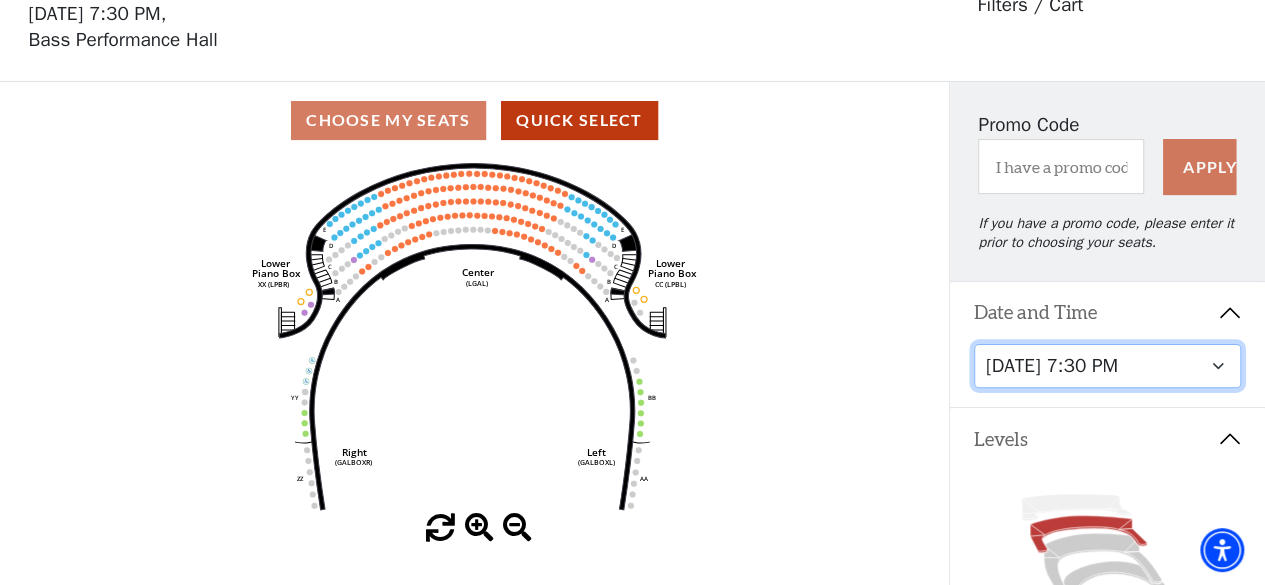 click on "[DATE] 7:30 PM [DATE] 7:30 PM [DATE] 7:30 PM [DATE] 7:30 PM [DATE] 1:30 PM [DATE] 7:30 PM [DATE] 1:30 PM [DATE] 6:30 PM" at bounding box center (1108, 366) 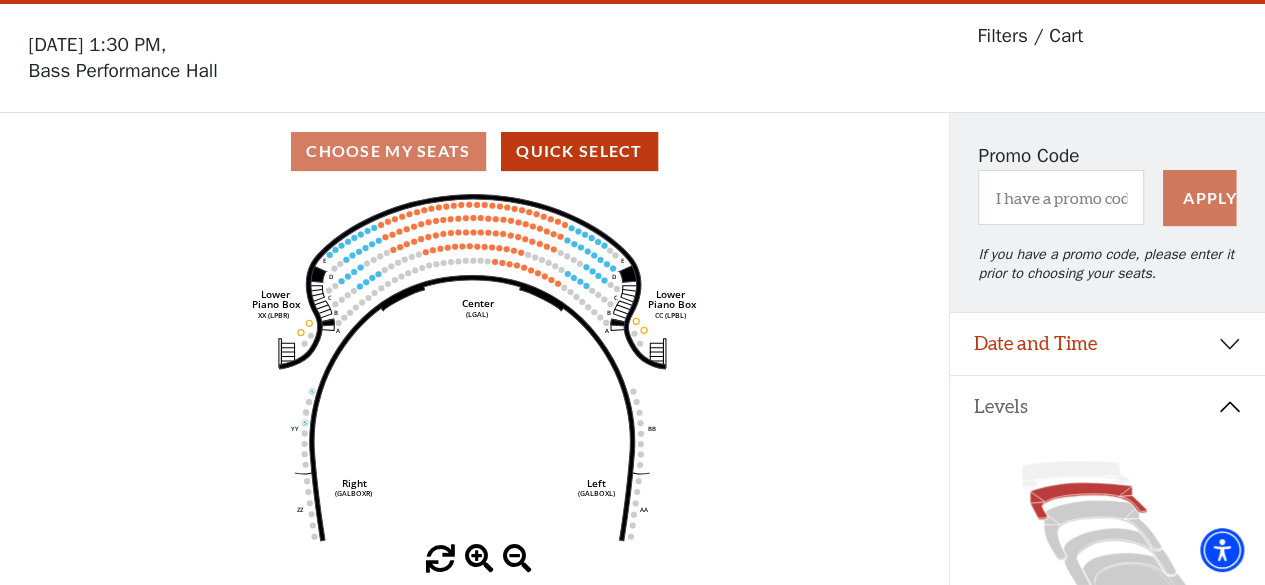scroll, scrollTop: 92, scrollLeft: 0, axis: vertical 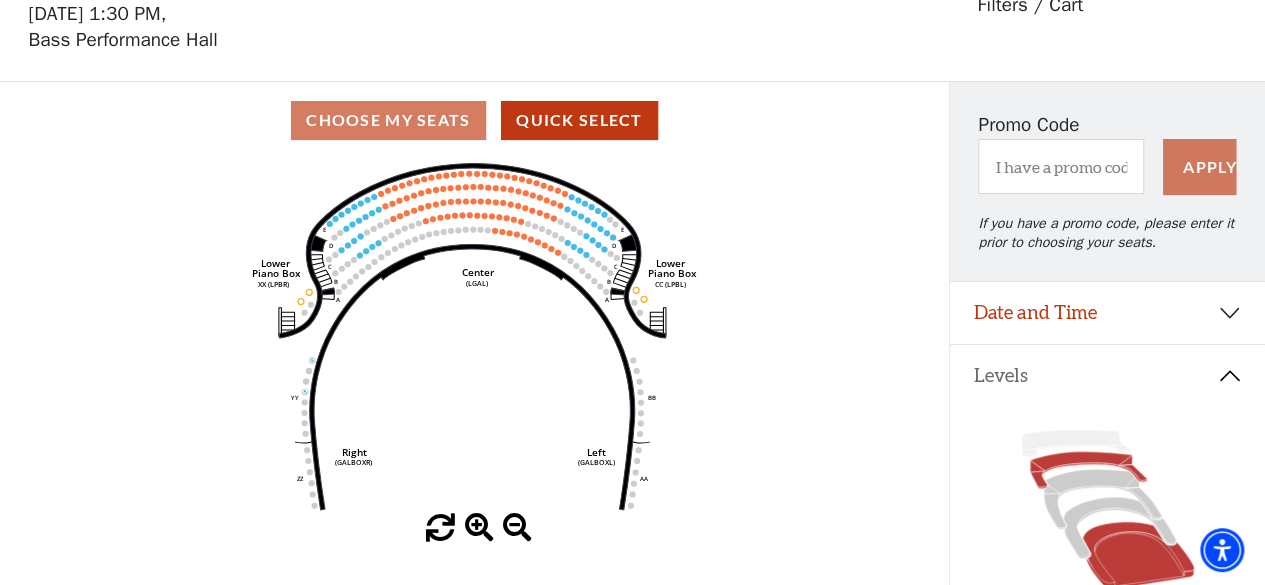 click 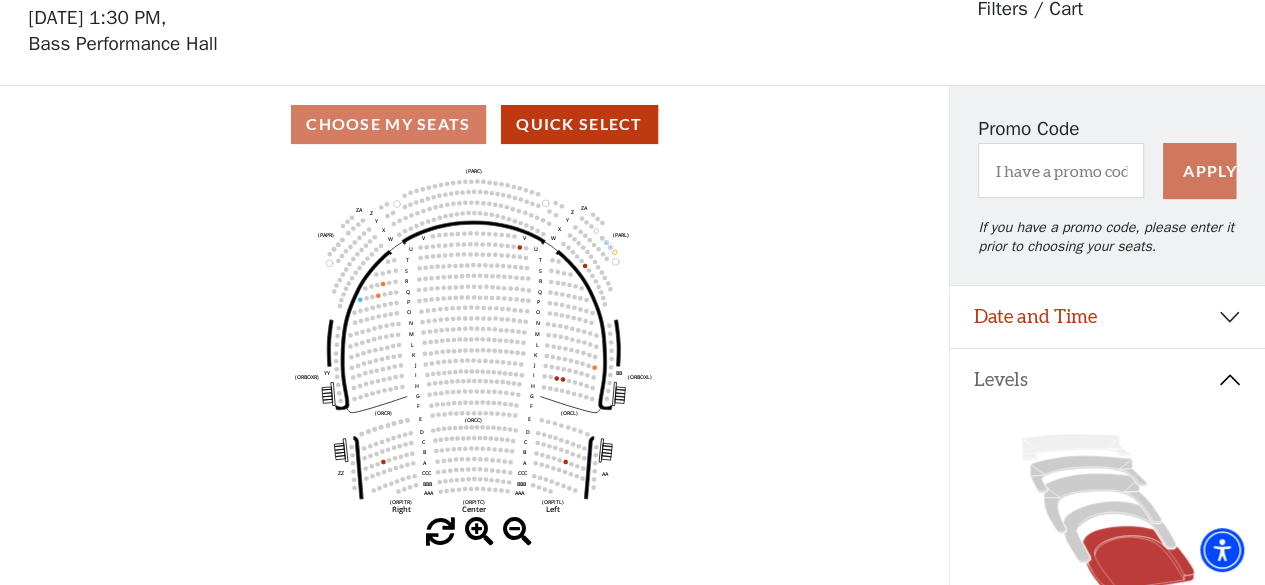 scroll, scrollTop: 92, scrollLeft: 0, axis: vertical 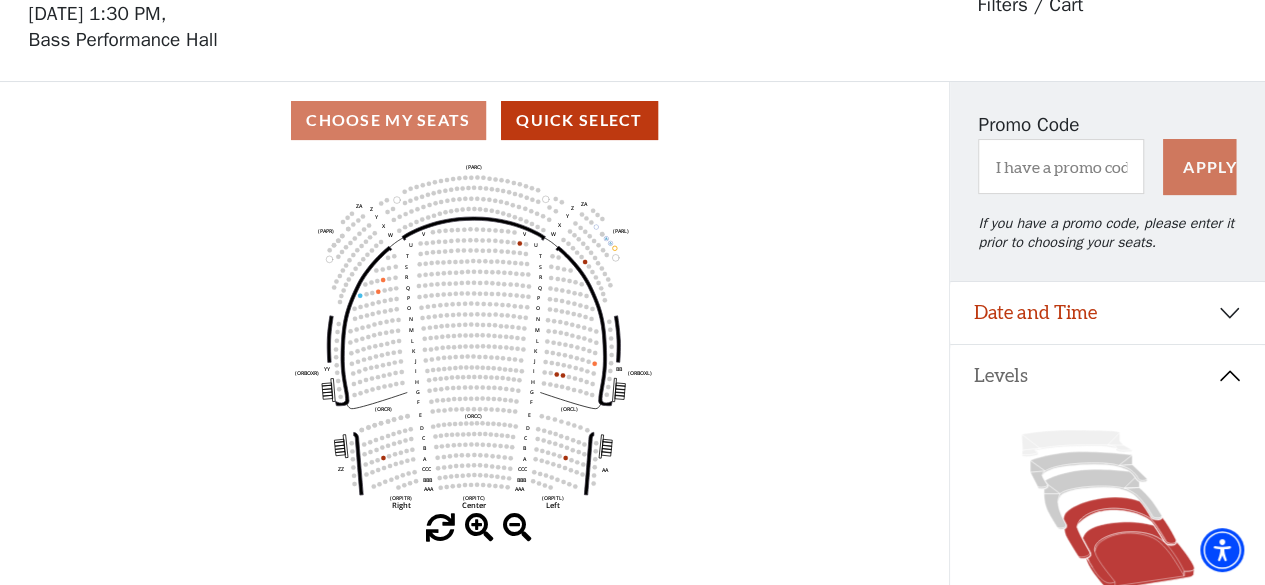 click 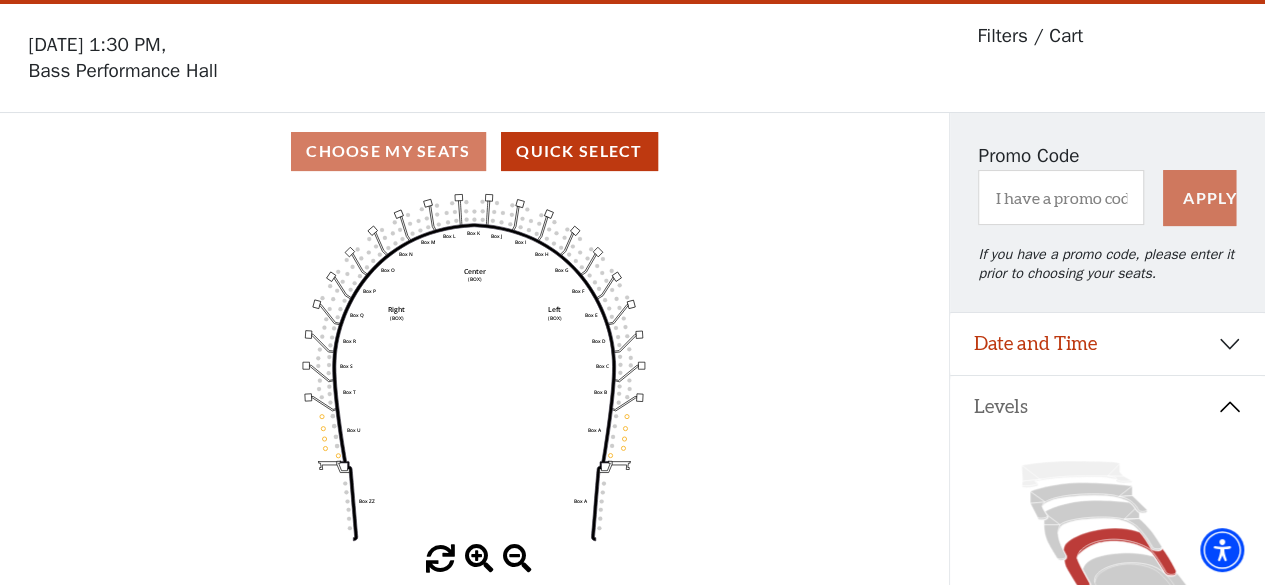 scroll, scrollTop: 92, scrollLeft: 0, axis: vertical 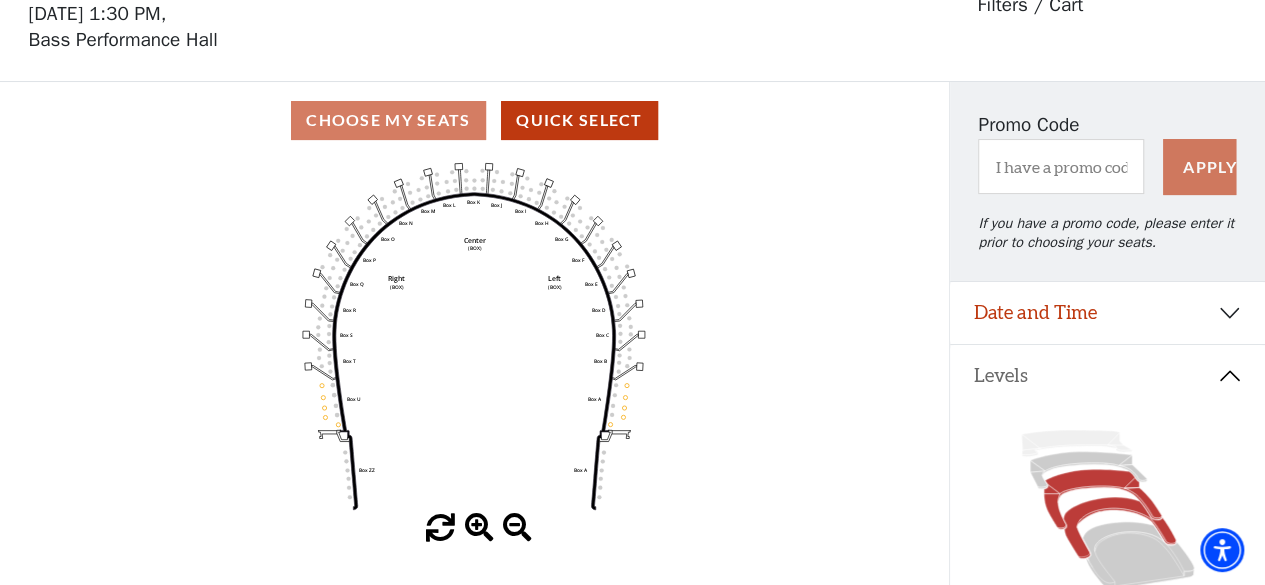 click 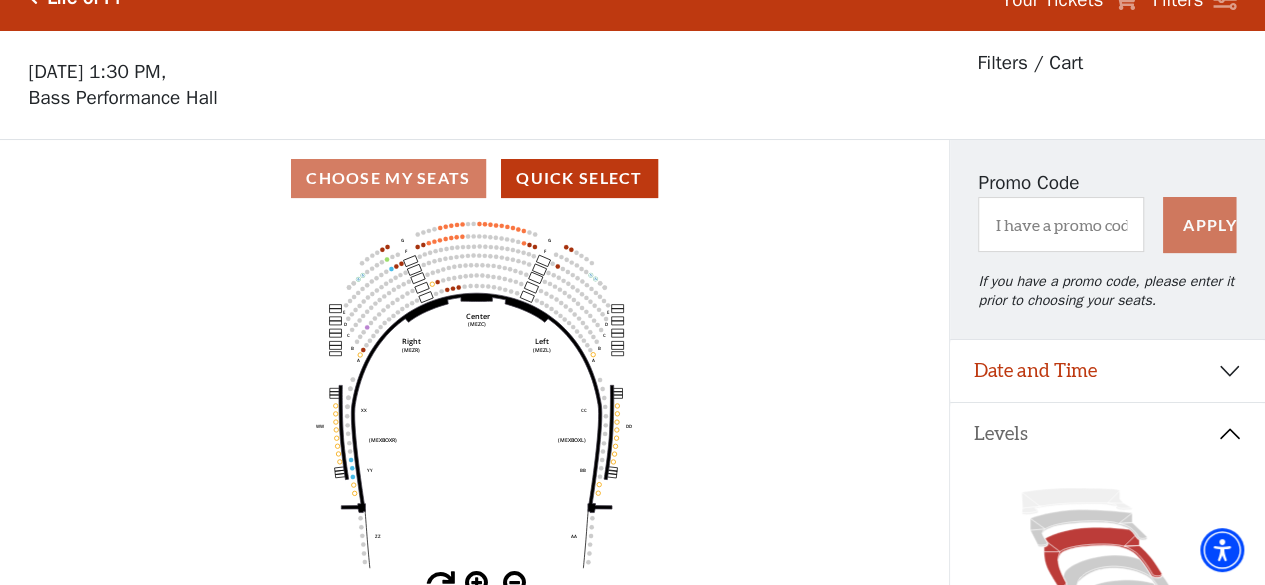 scroll, scrollTop: 92, scrollLeft: 0, axis: vertical 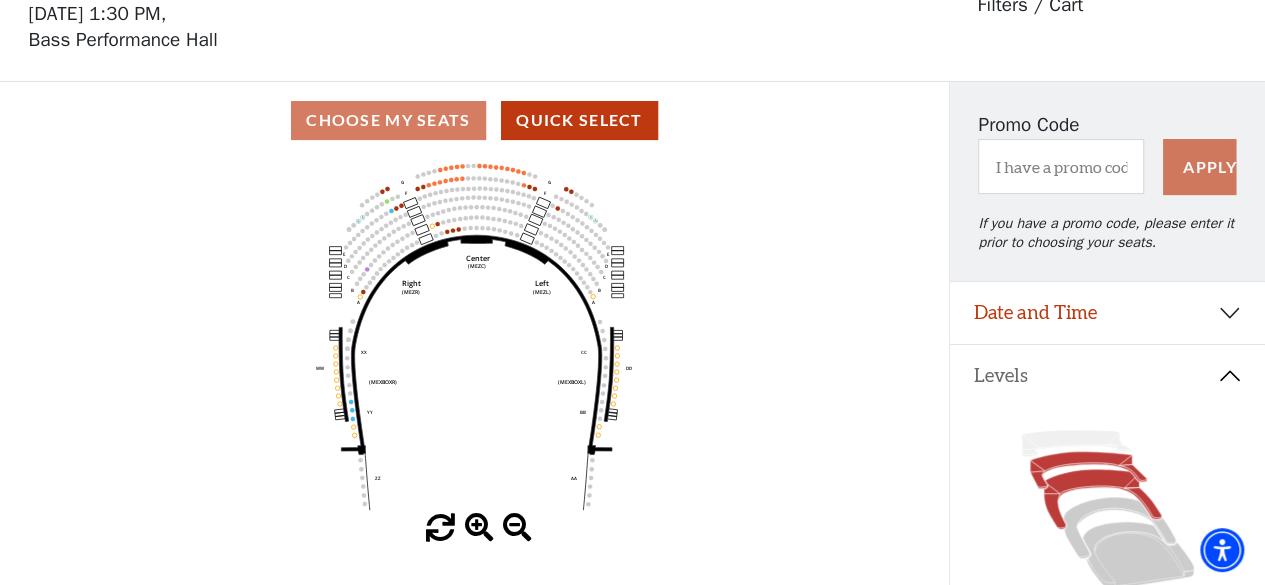 click 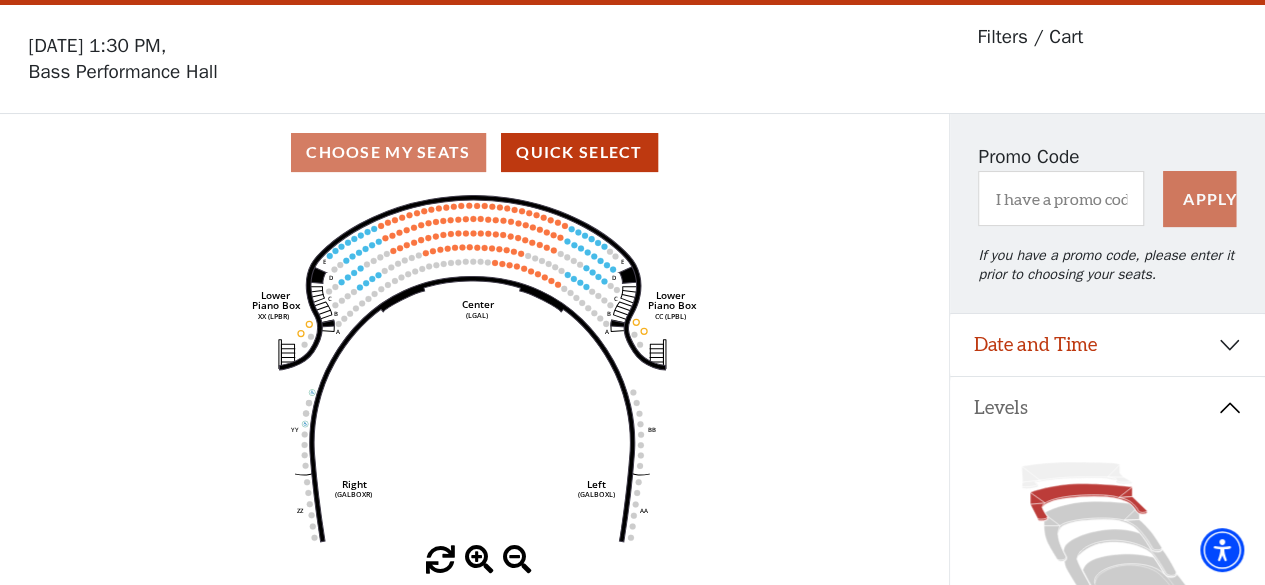 scroll, scrollTop: 92, scrollLeft: 0, axis: vertical 